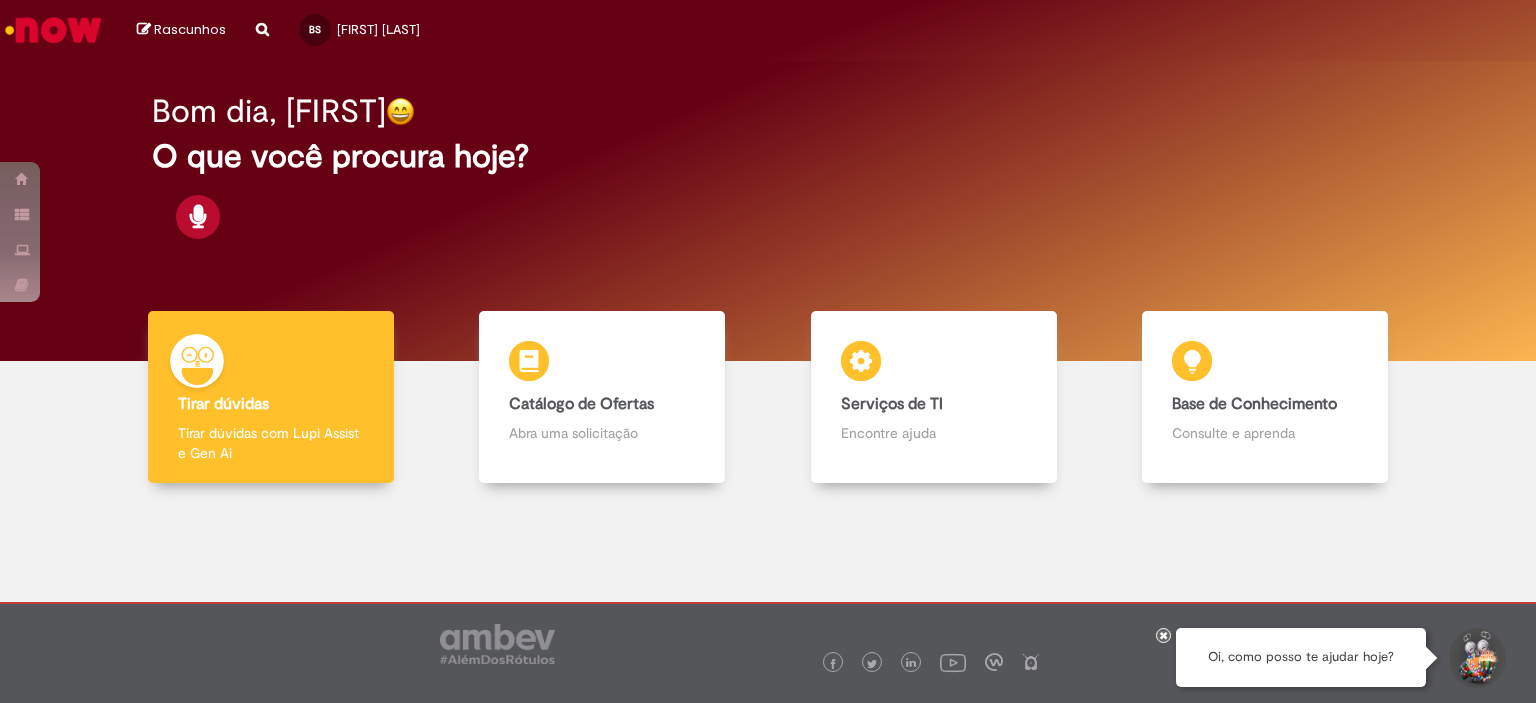 scroll, scrollTop: 0, scrollLeft: 0, axis: both 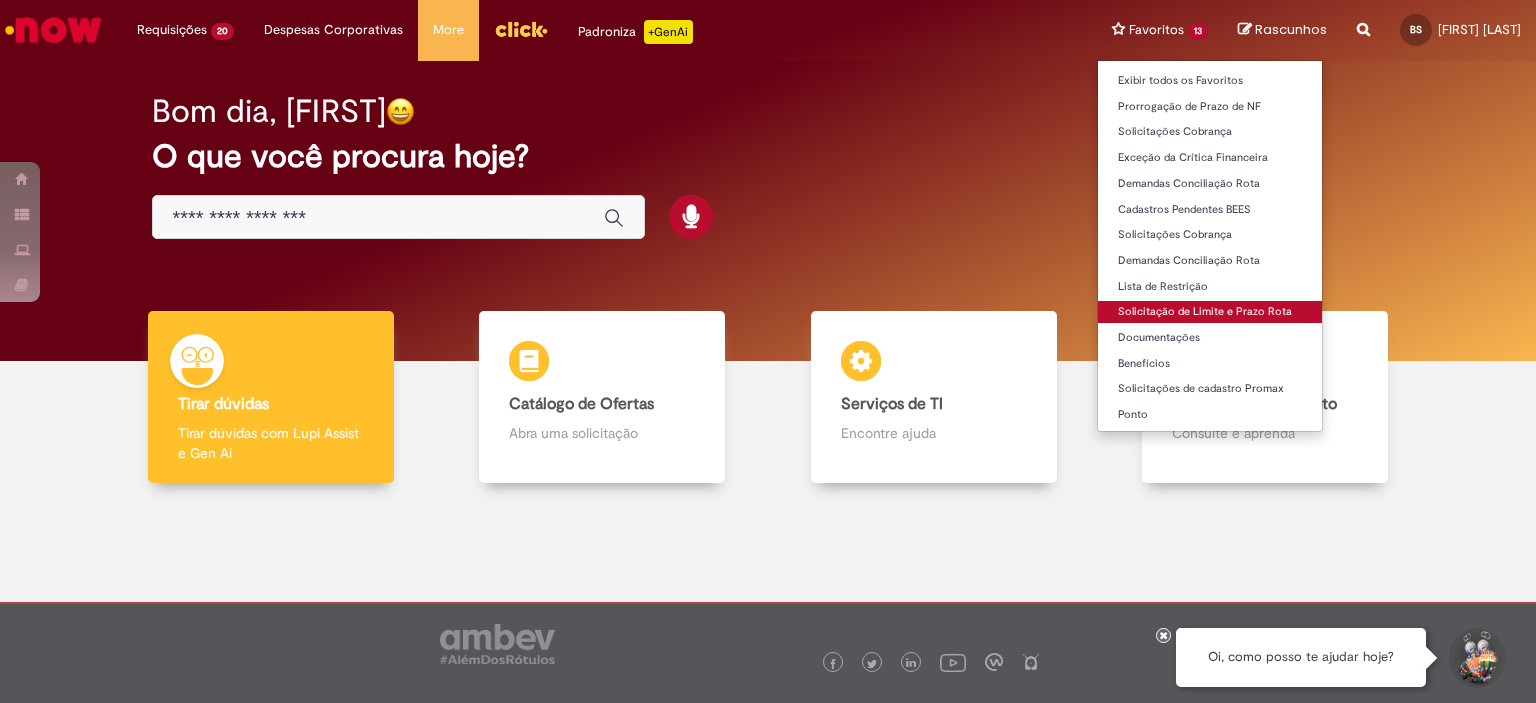 click on "Solicitação de Limite e Prazo Rota" at bounding box center [1210, 312] 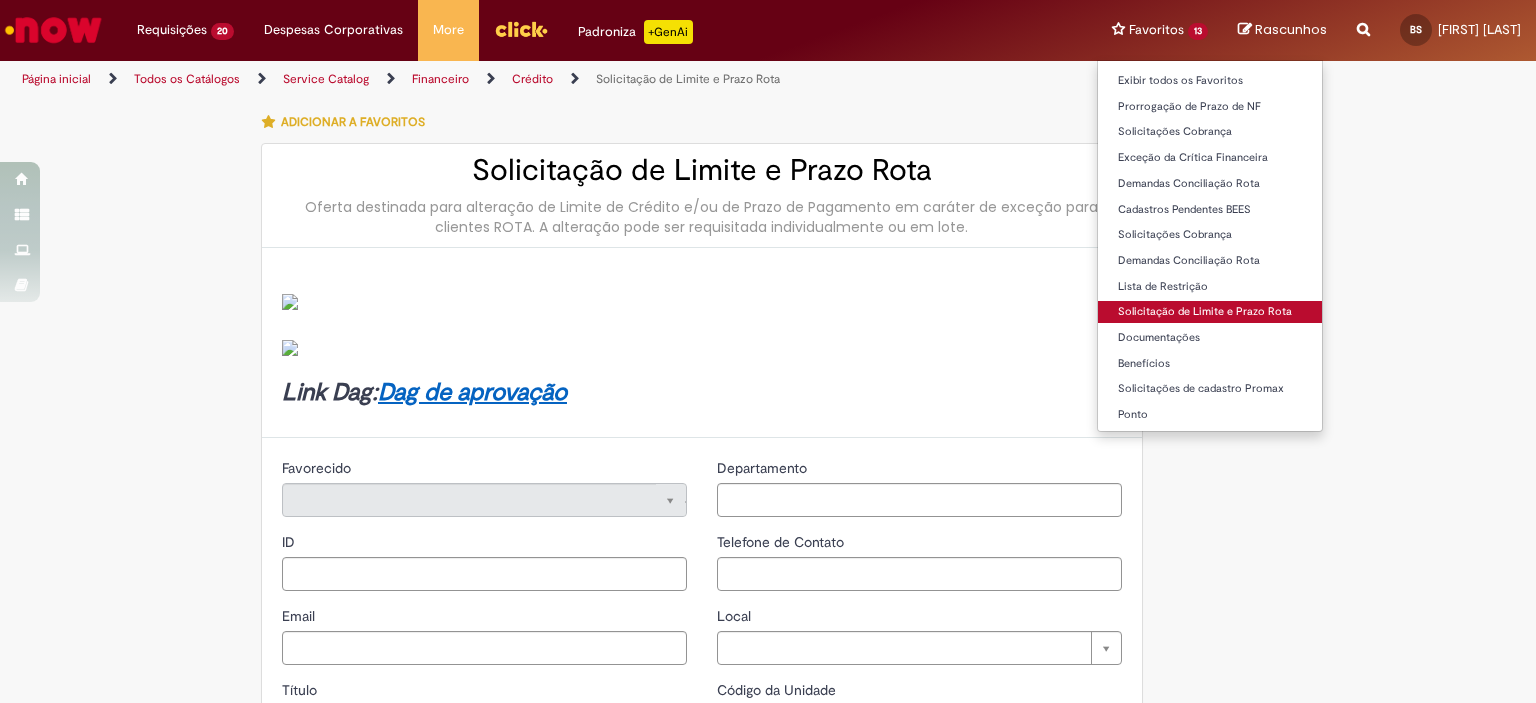 type on "********" 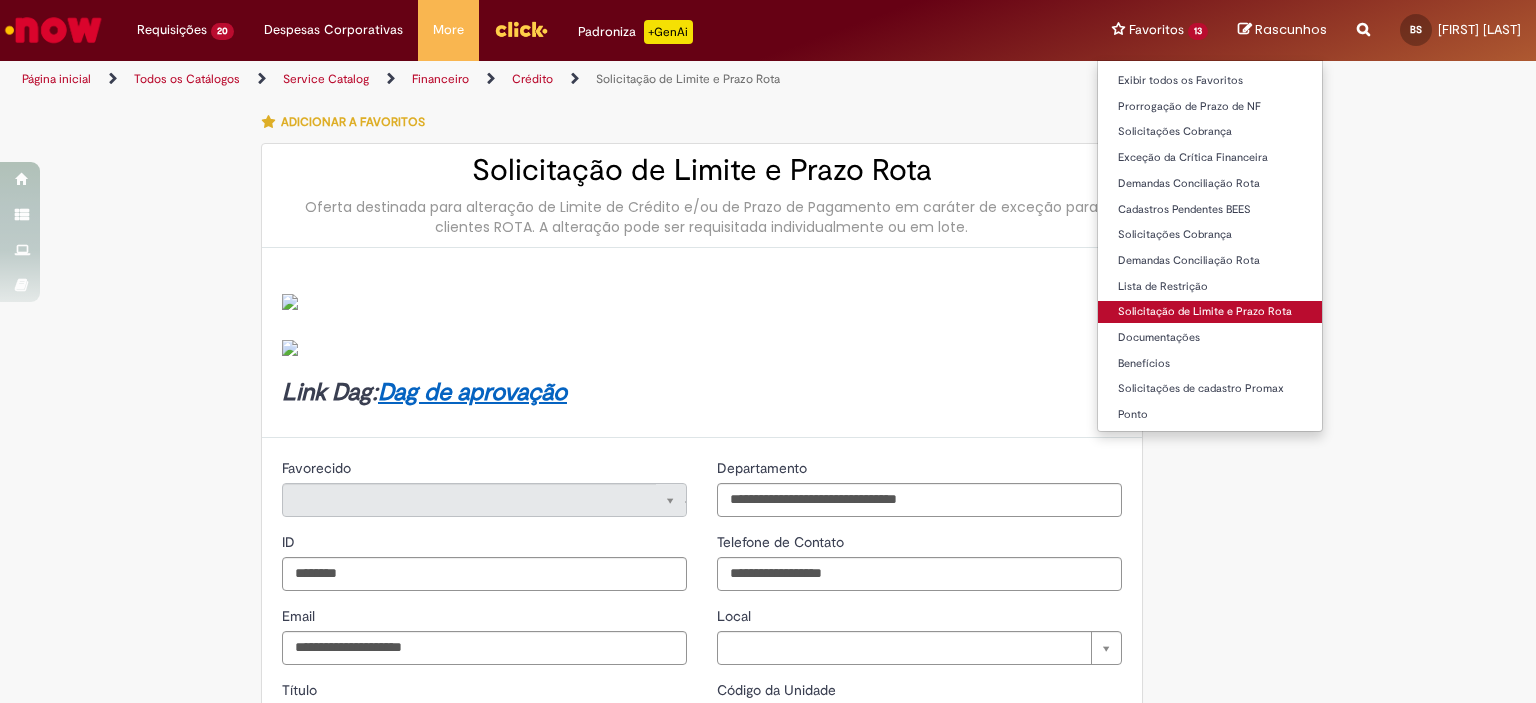 type on "**********" 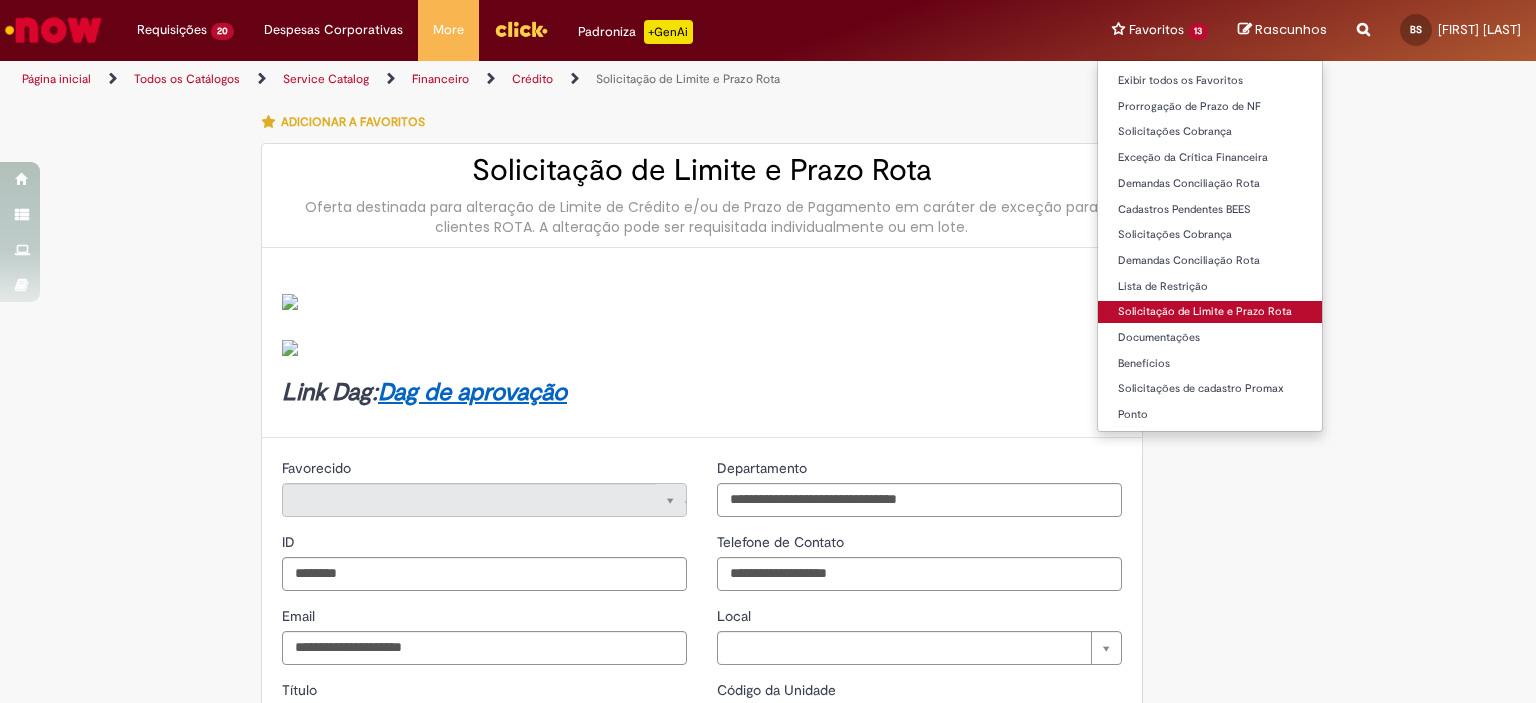 type on "**********" 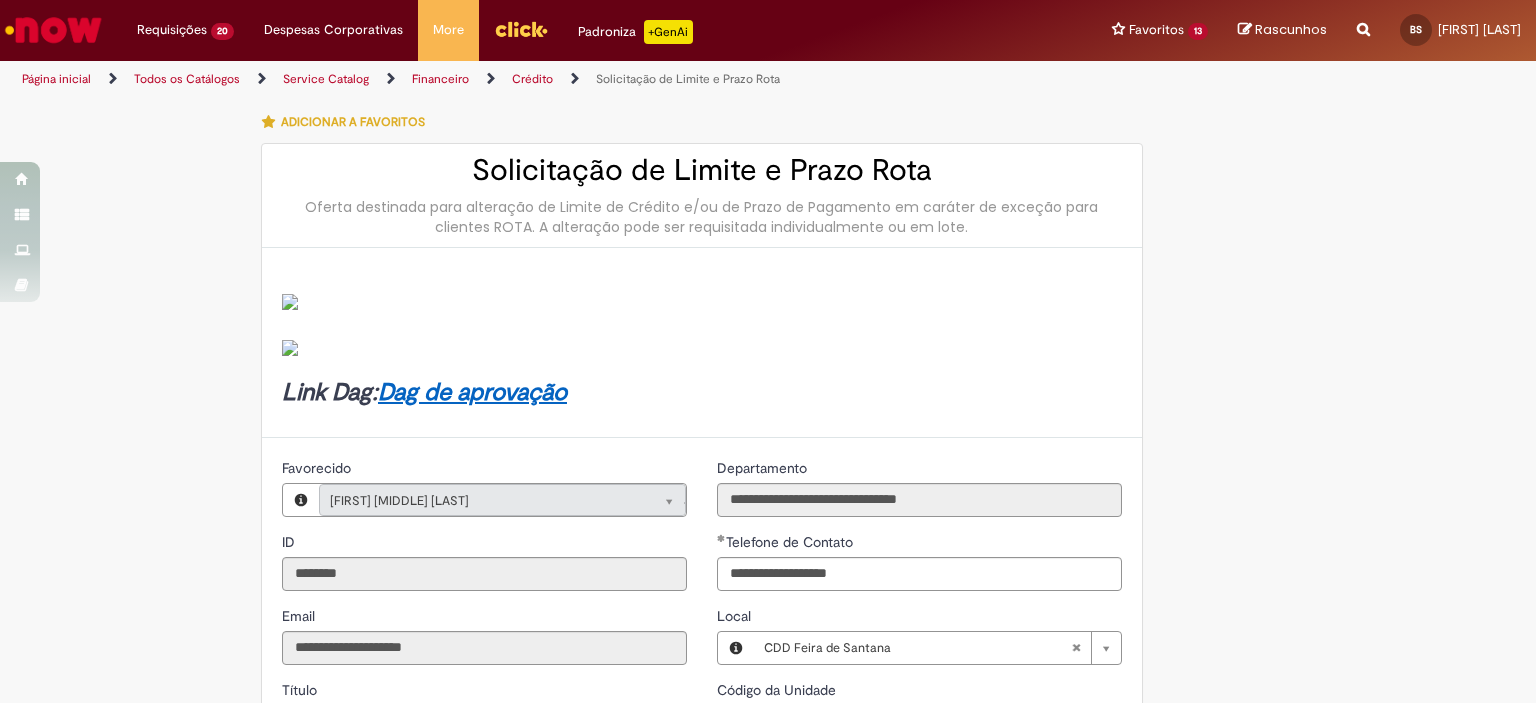 type on "**********" 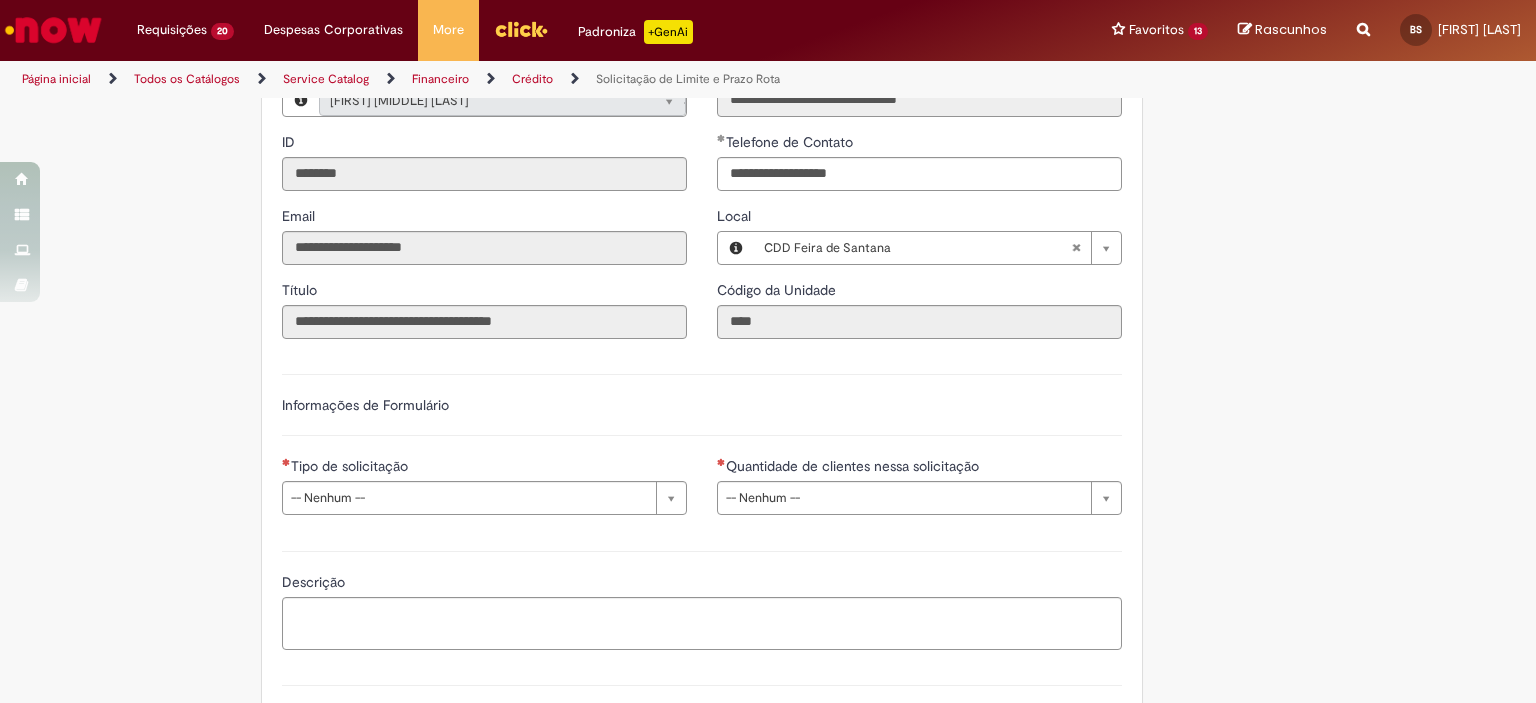 scroll, scrollTop: 700, scrollLeft: 0, axis: vertical 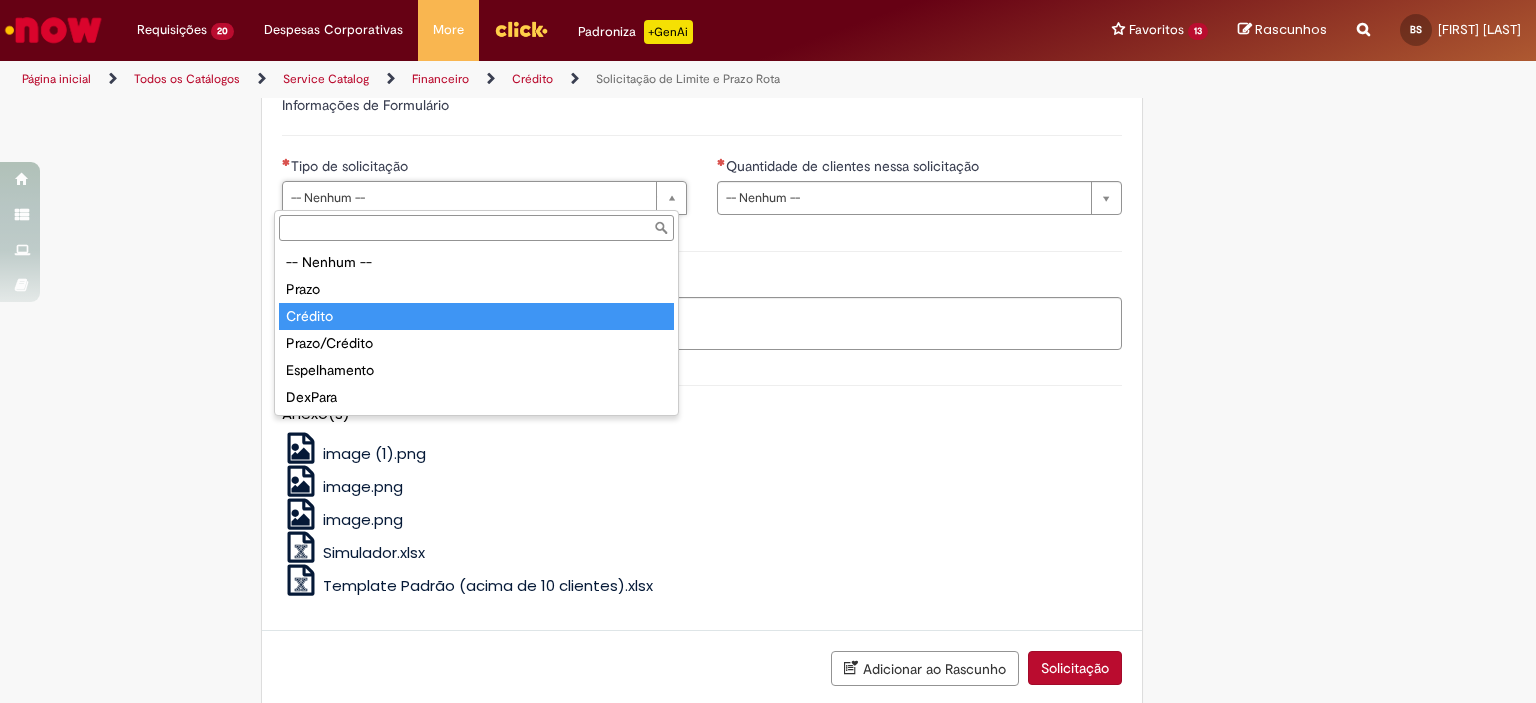 type on "*******" 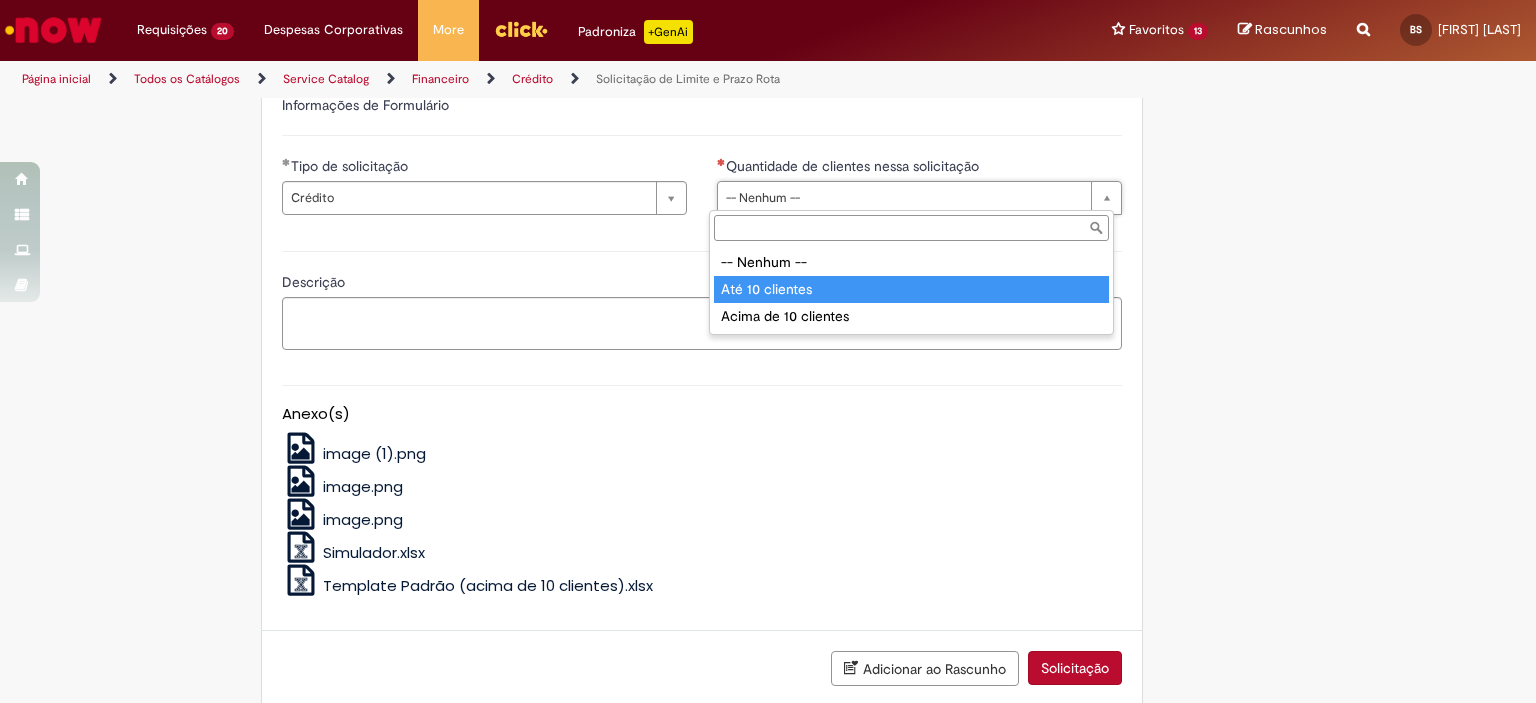 type on "**********" 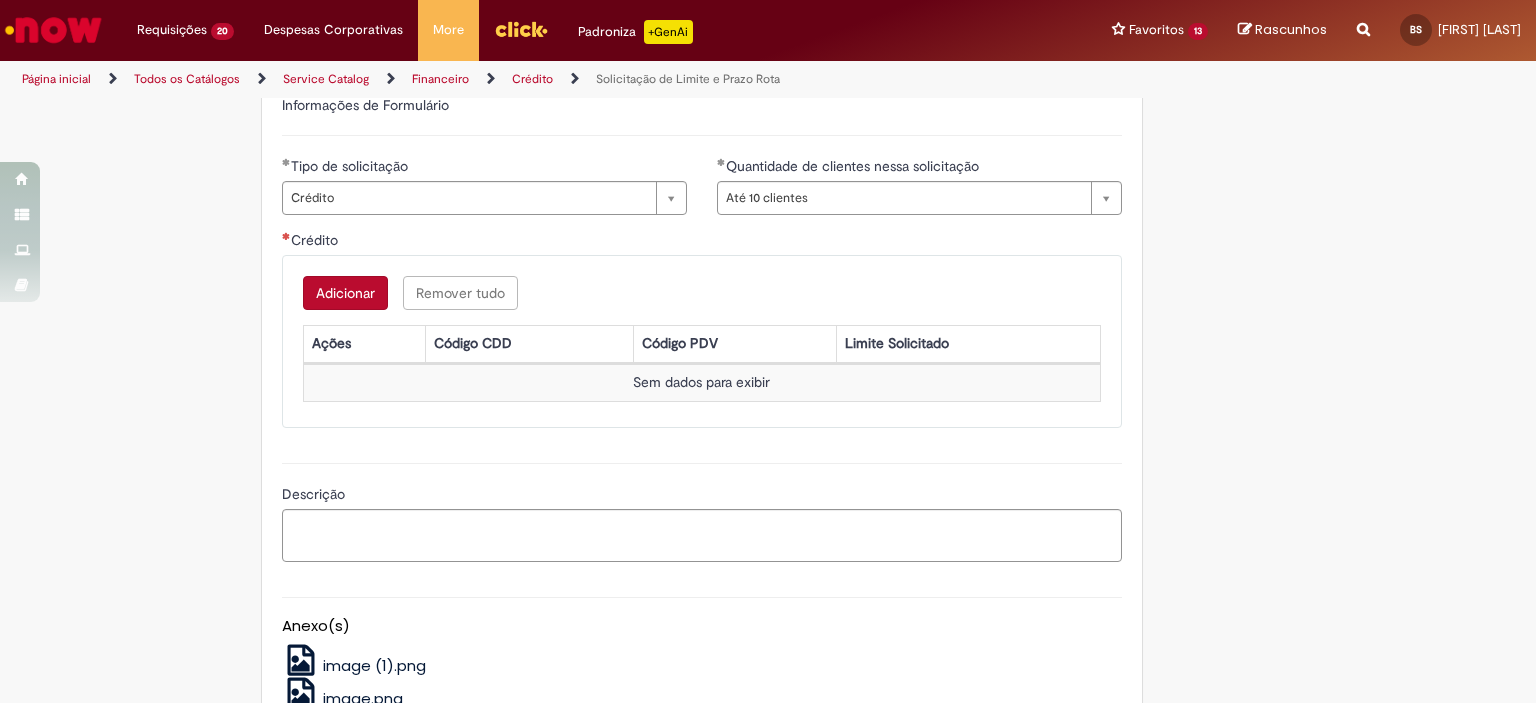 click on "Adicionar" at bounding box center (345, 293) 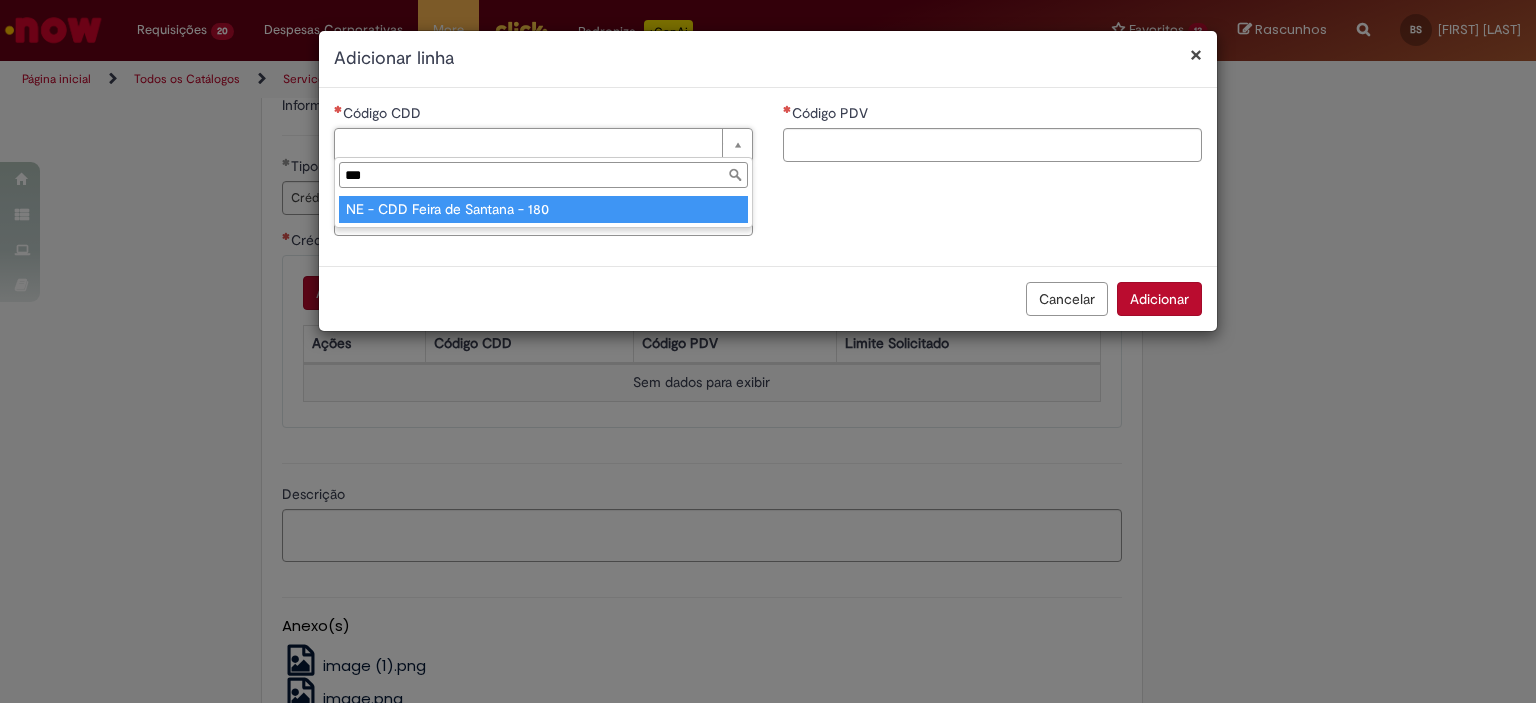 type on "***" 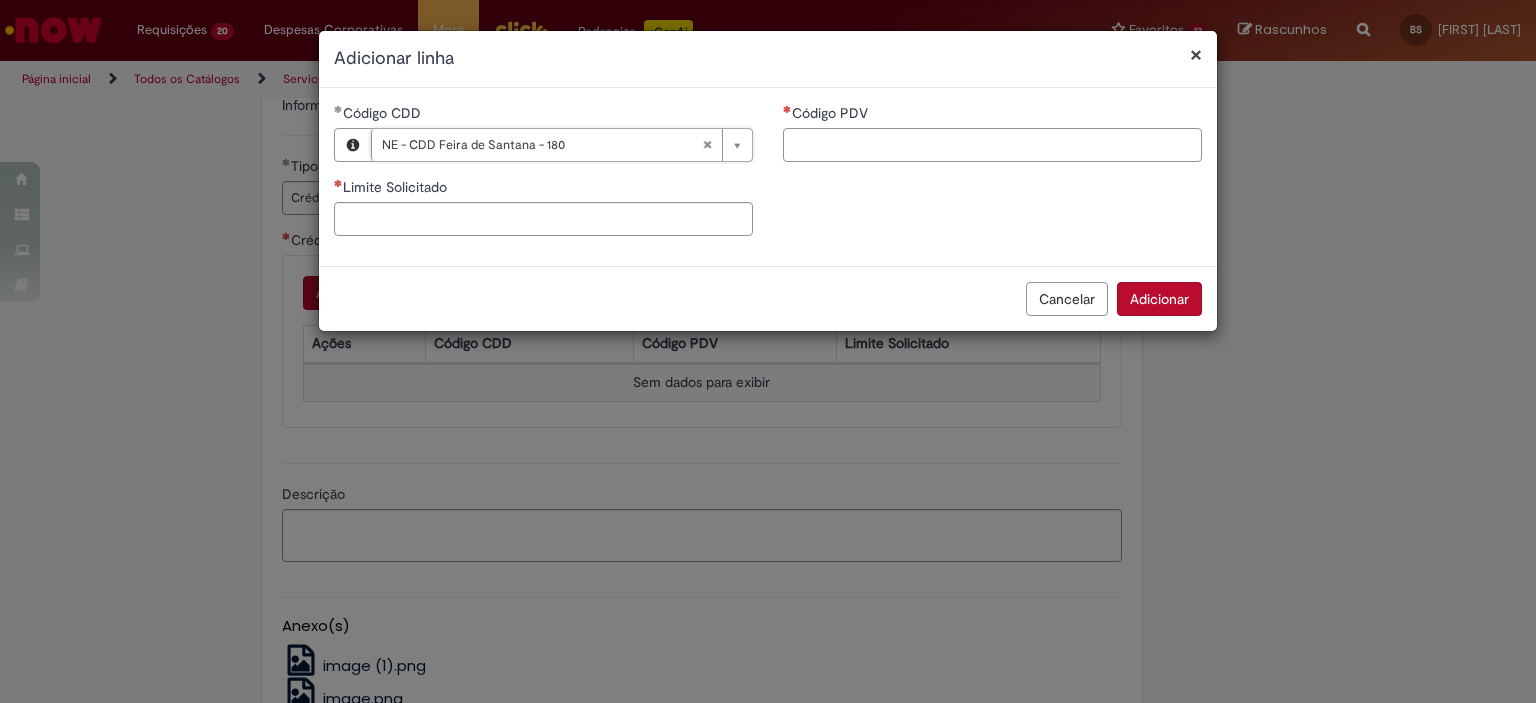 click on "Código PDV" at bounding box center [992, 145] 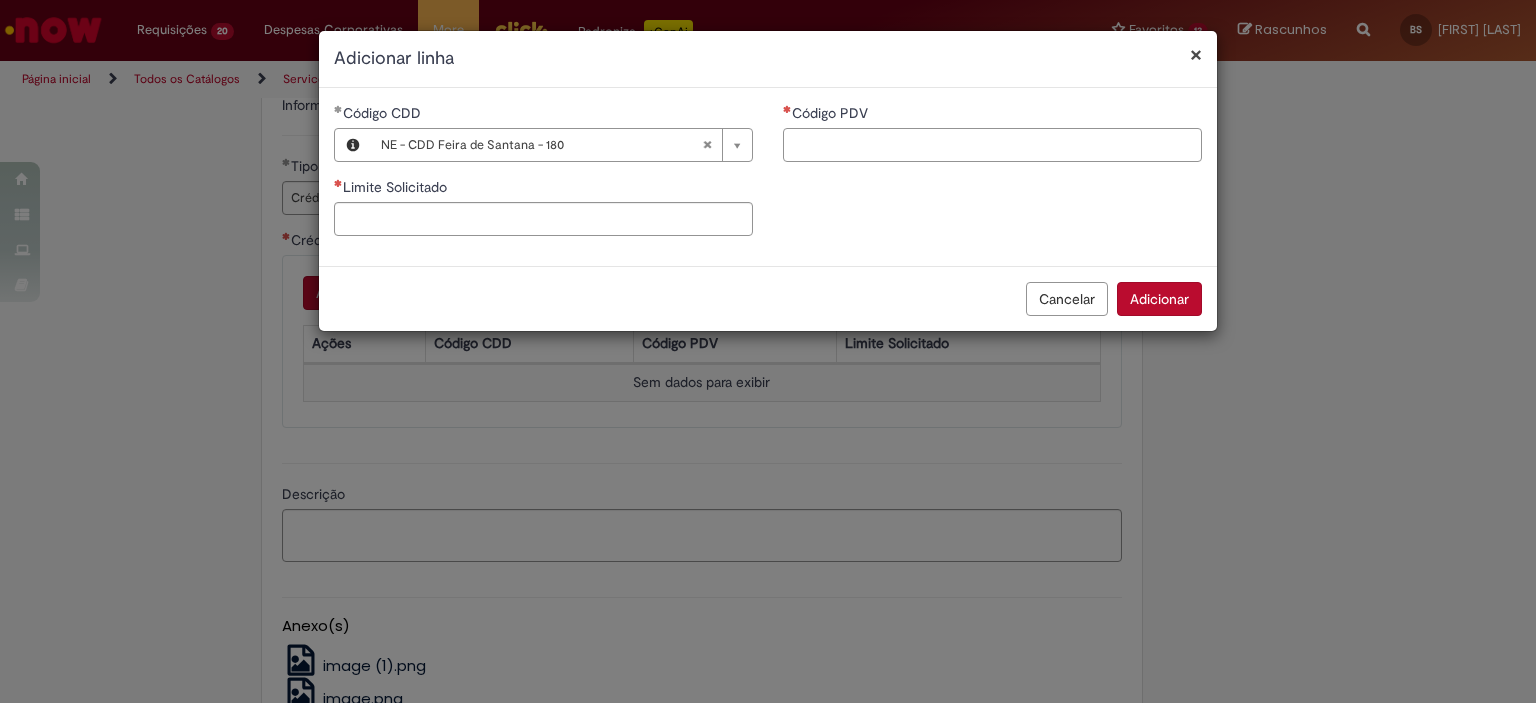 paste on "*****" 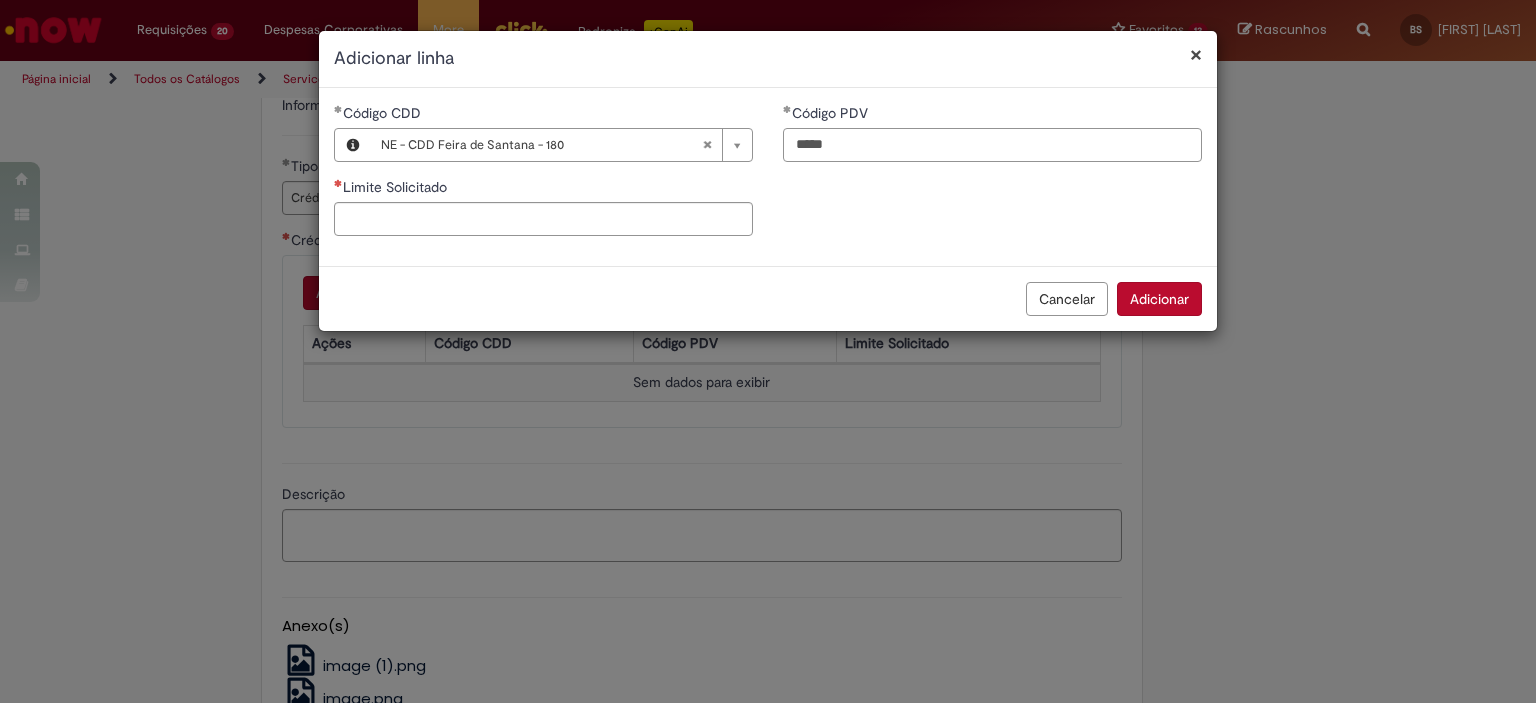 type on "*****" 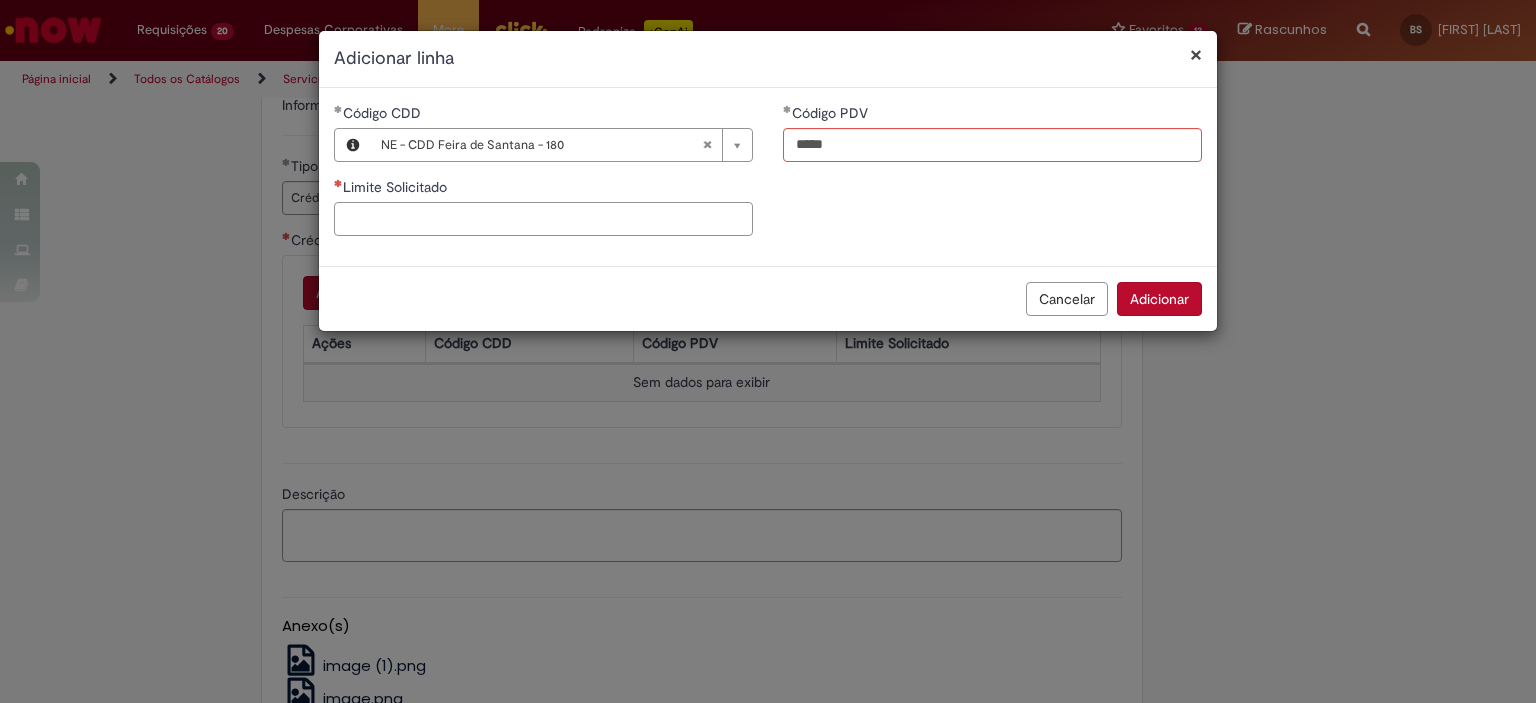 click on "Limite Solicitado" at bounding box center [543, 219] 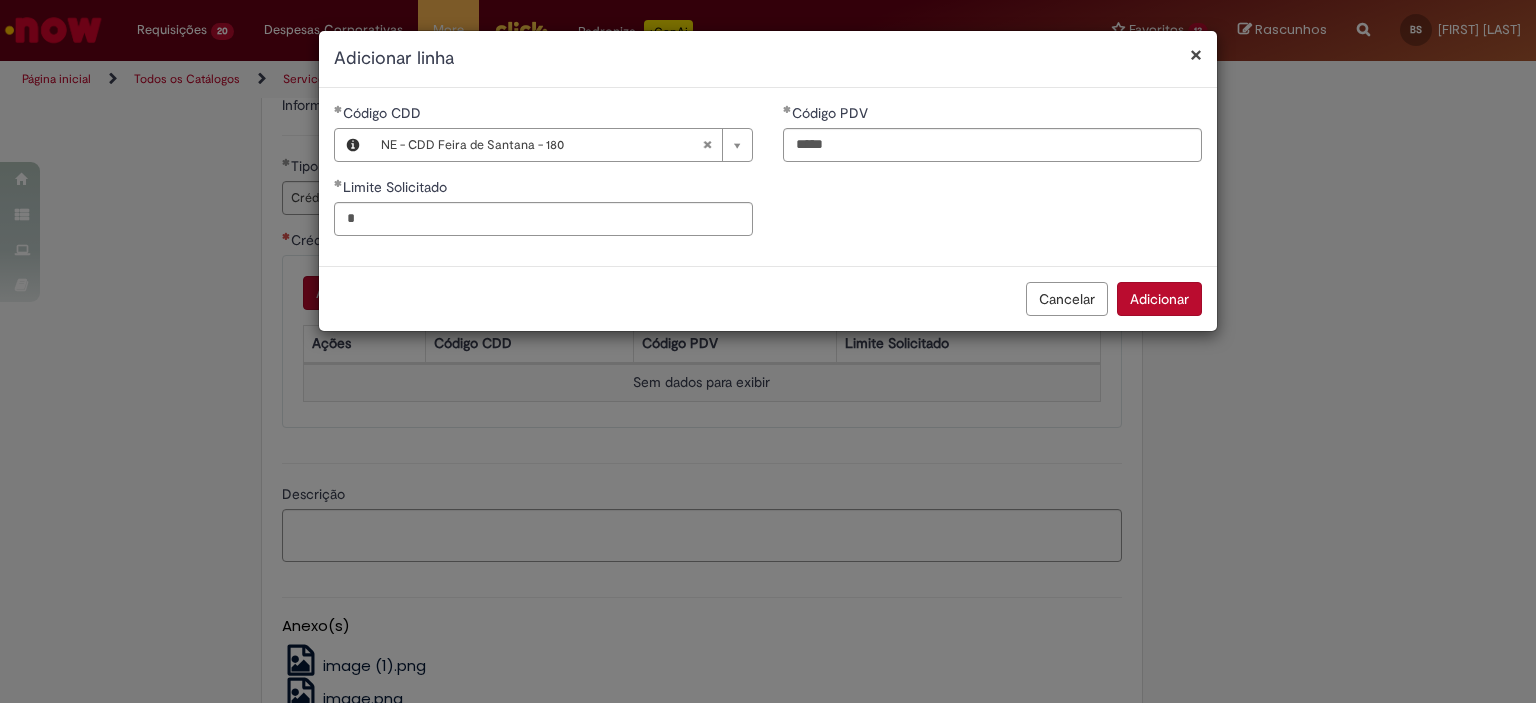 type on "****" 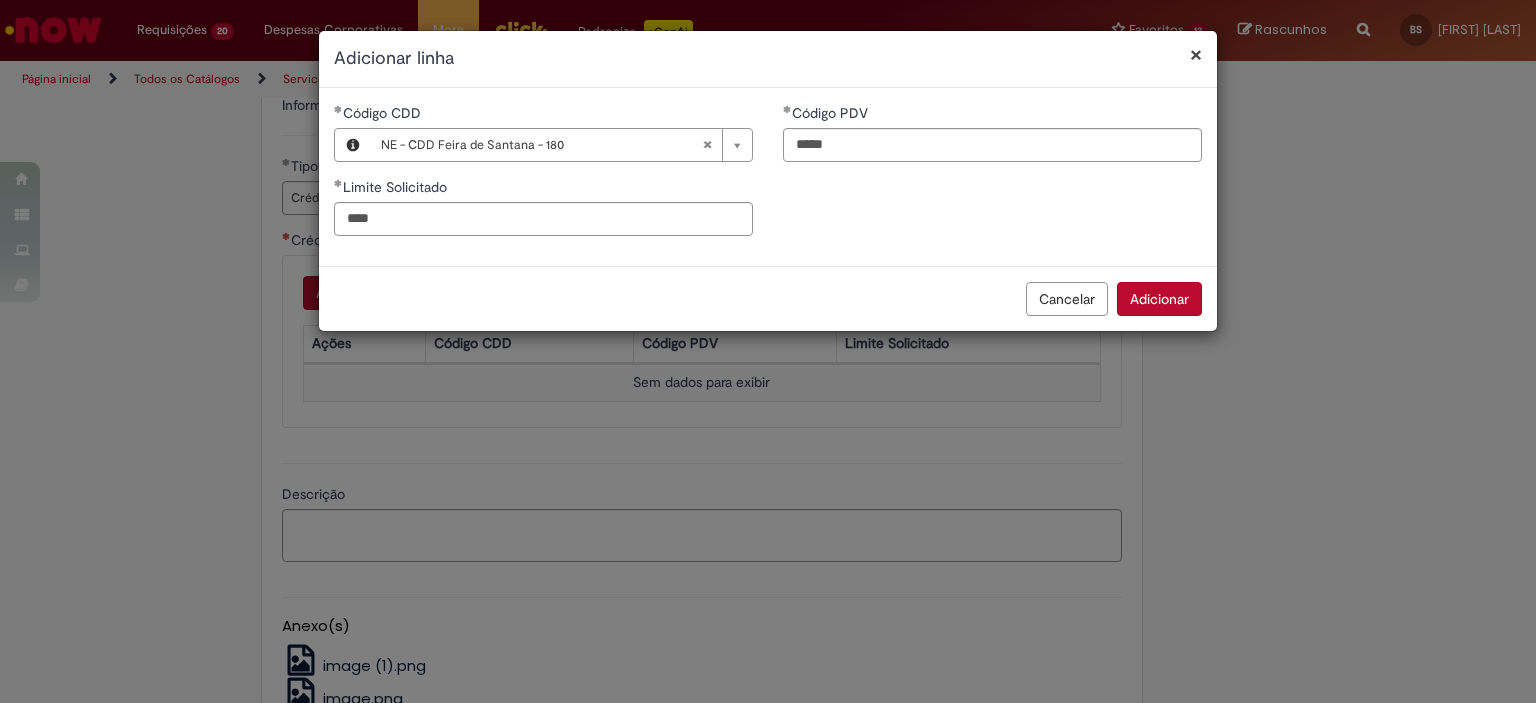 click on "Adicionar" at bounding box center (1159, 299) 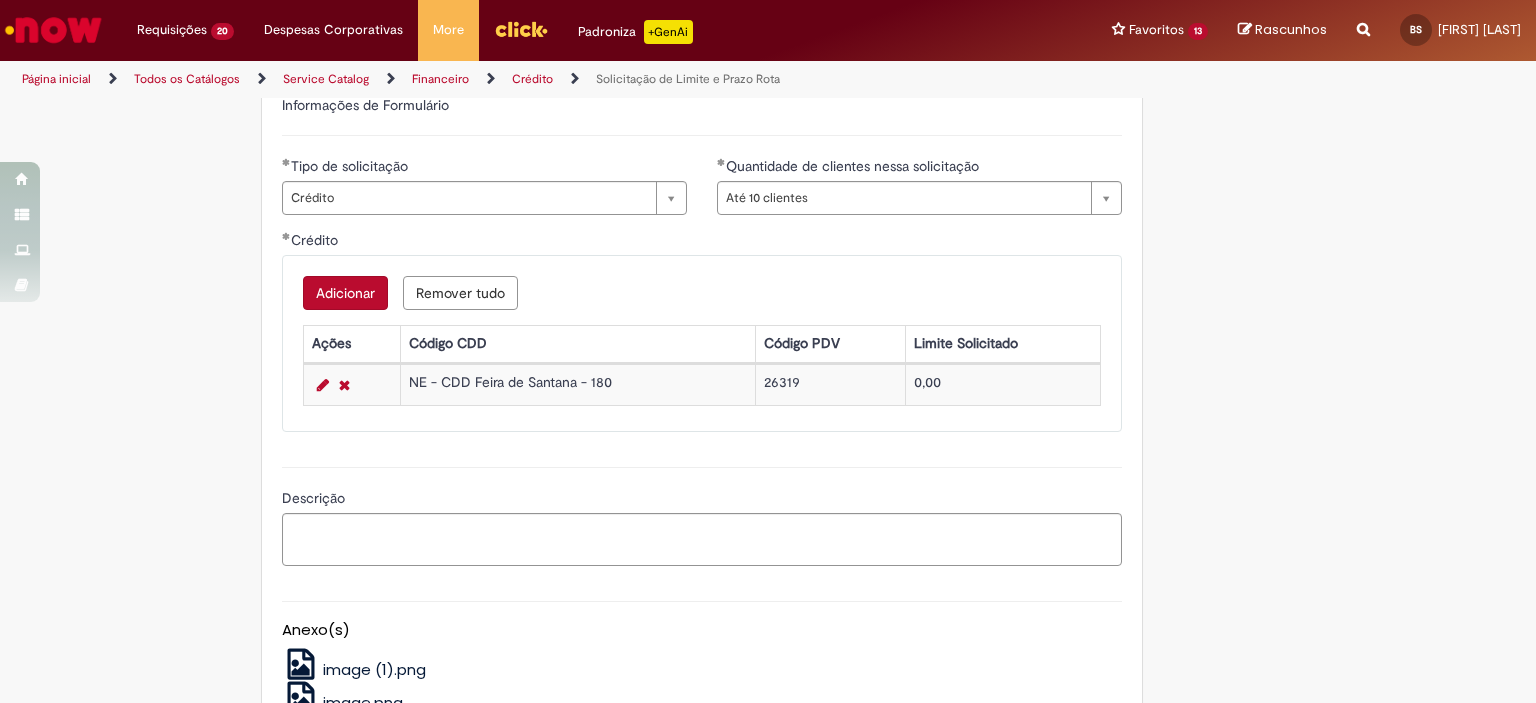 click on "Adicionar" at bounding box center (345, 293) 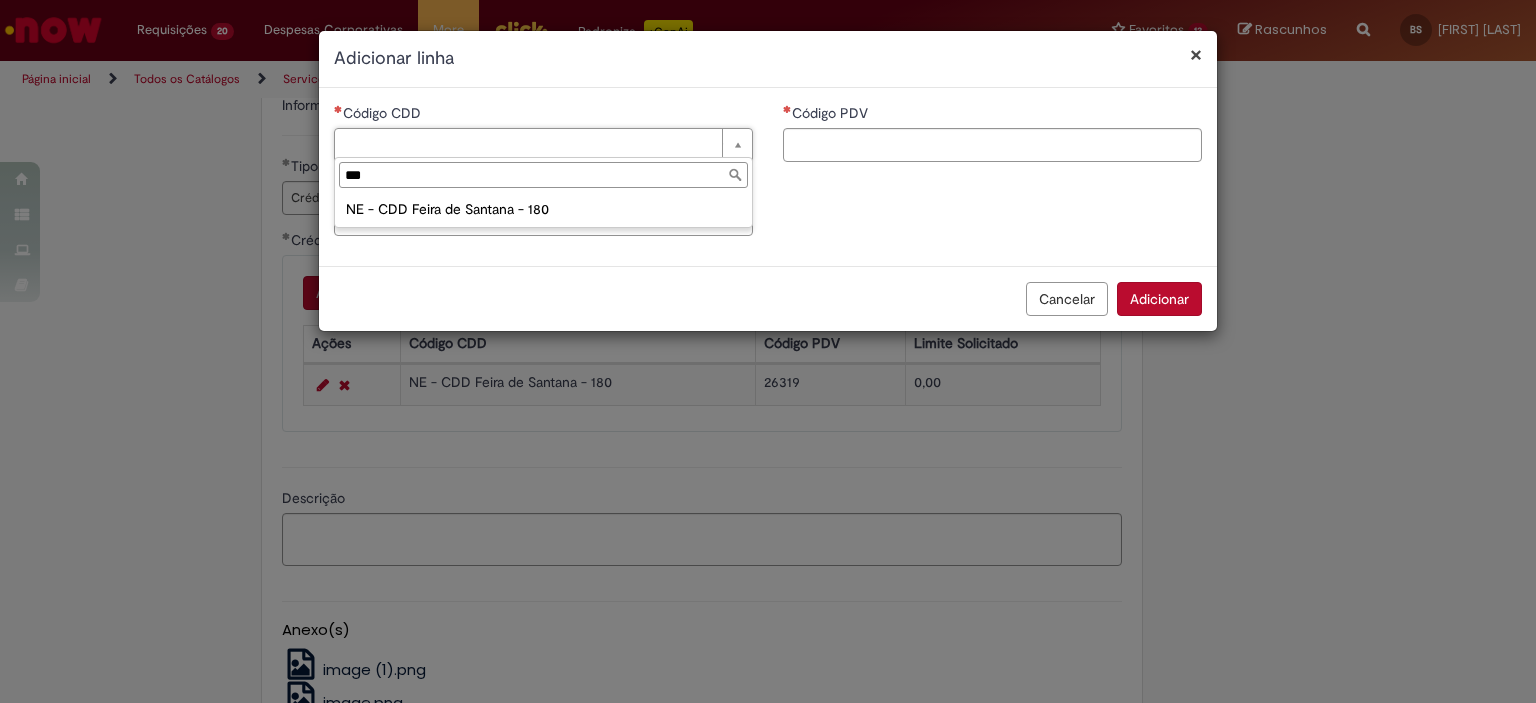type on "***" 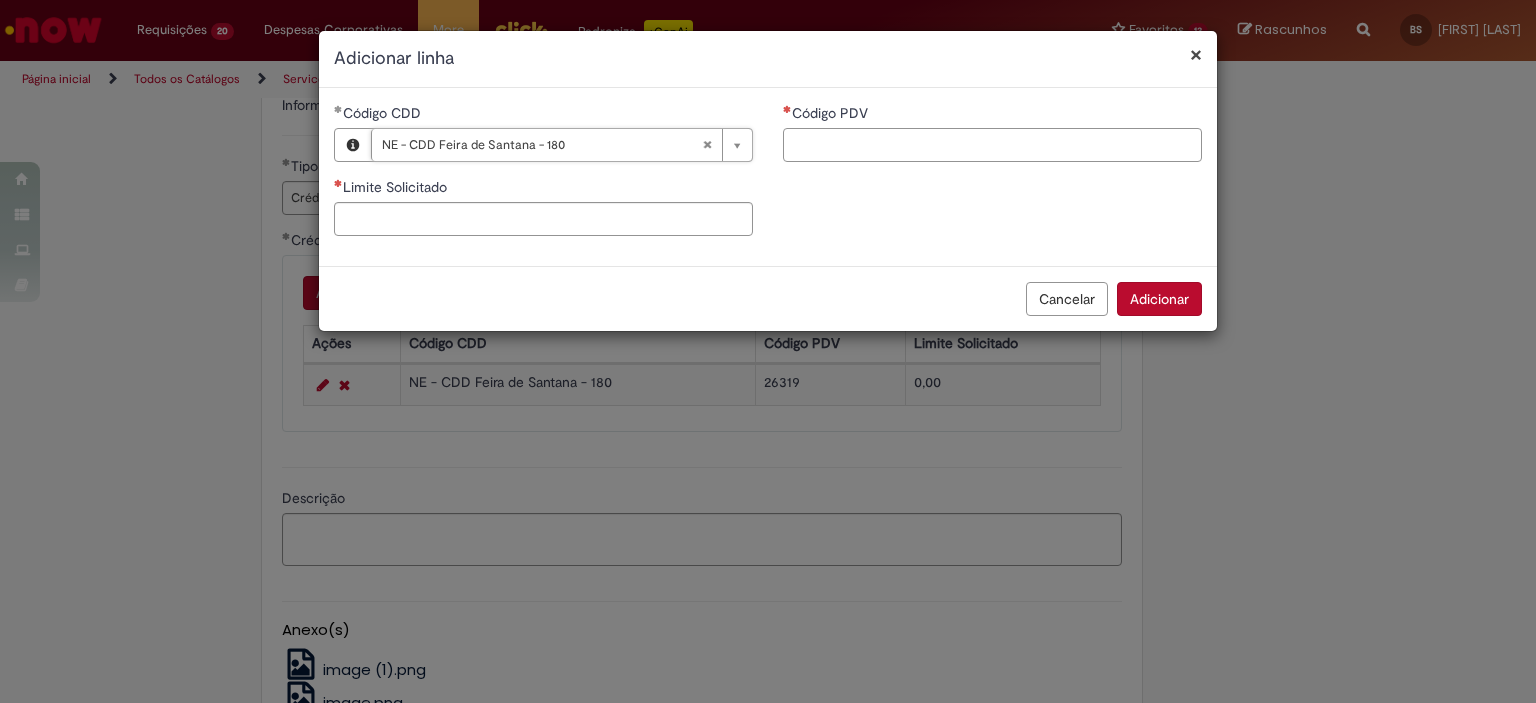click on "Código PDV" at bounding box center [992, 145] 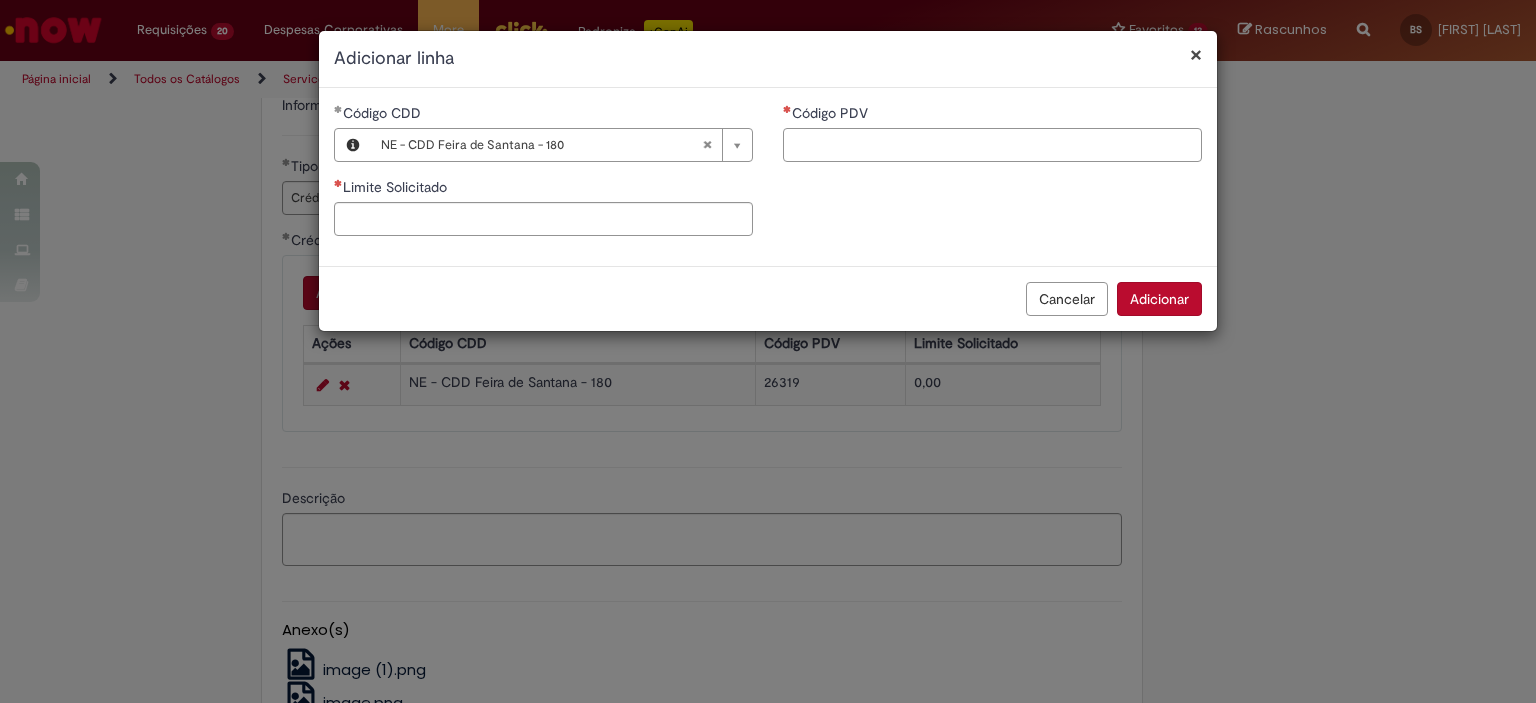 paste on "*****" 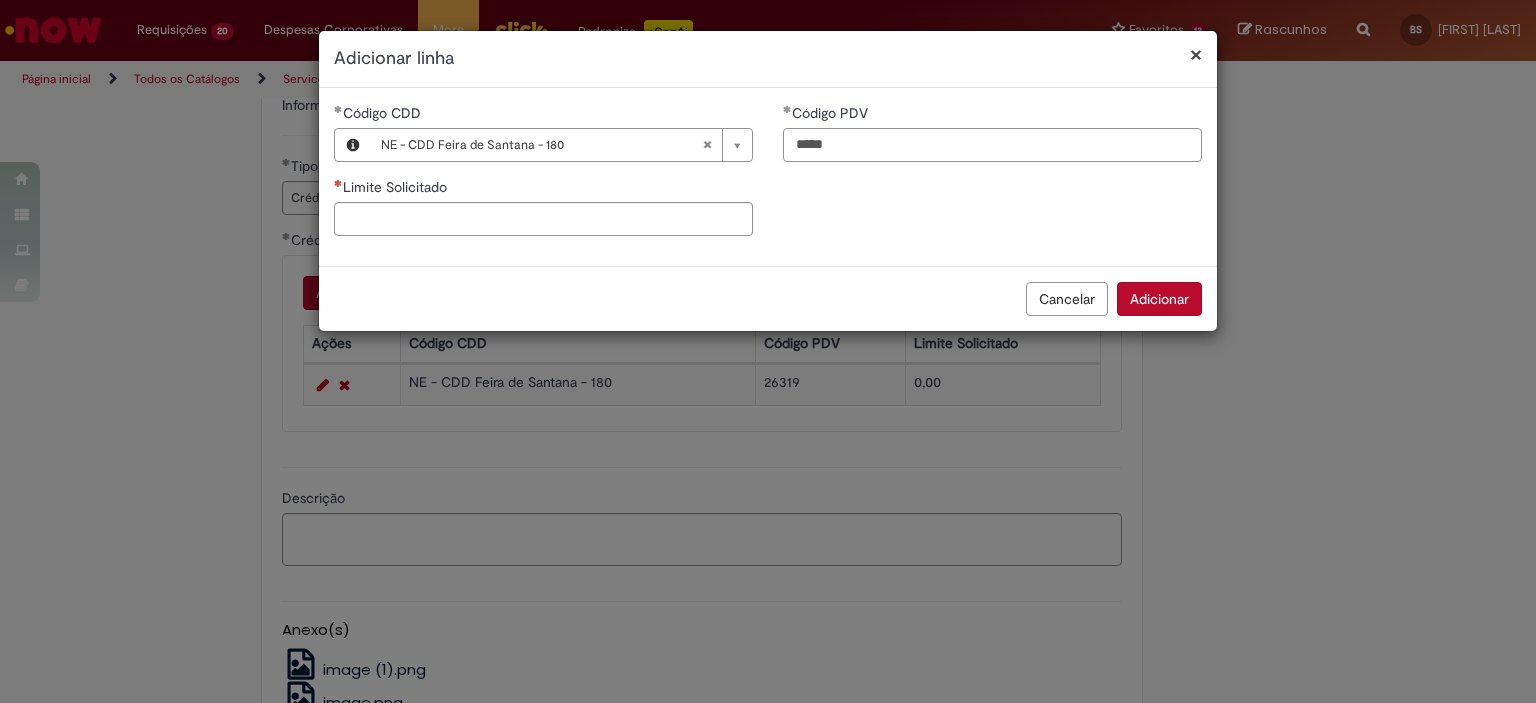 type on "*****" 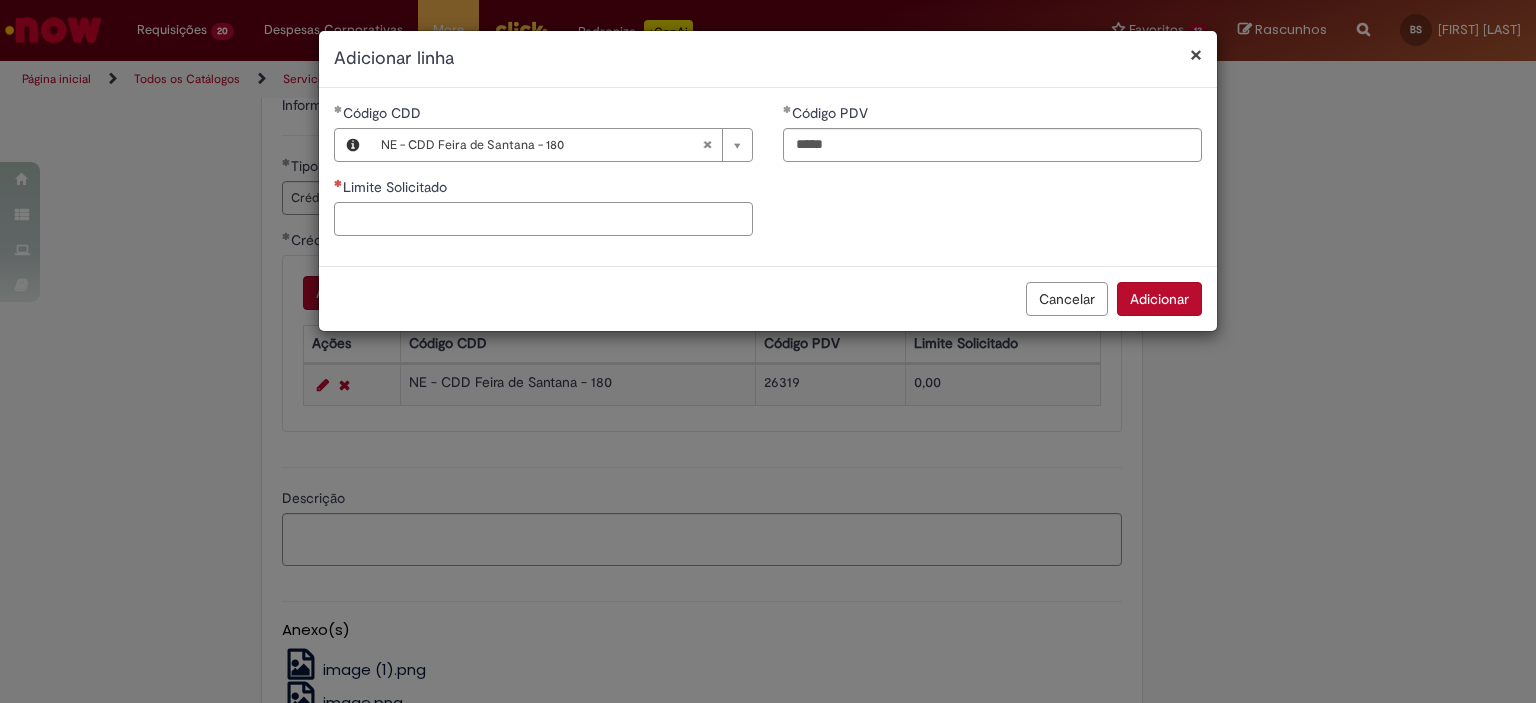click on "Limite Solicitado" at bounding box center (543, 219) 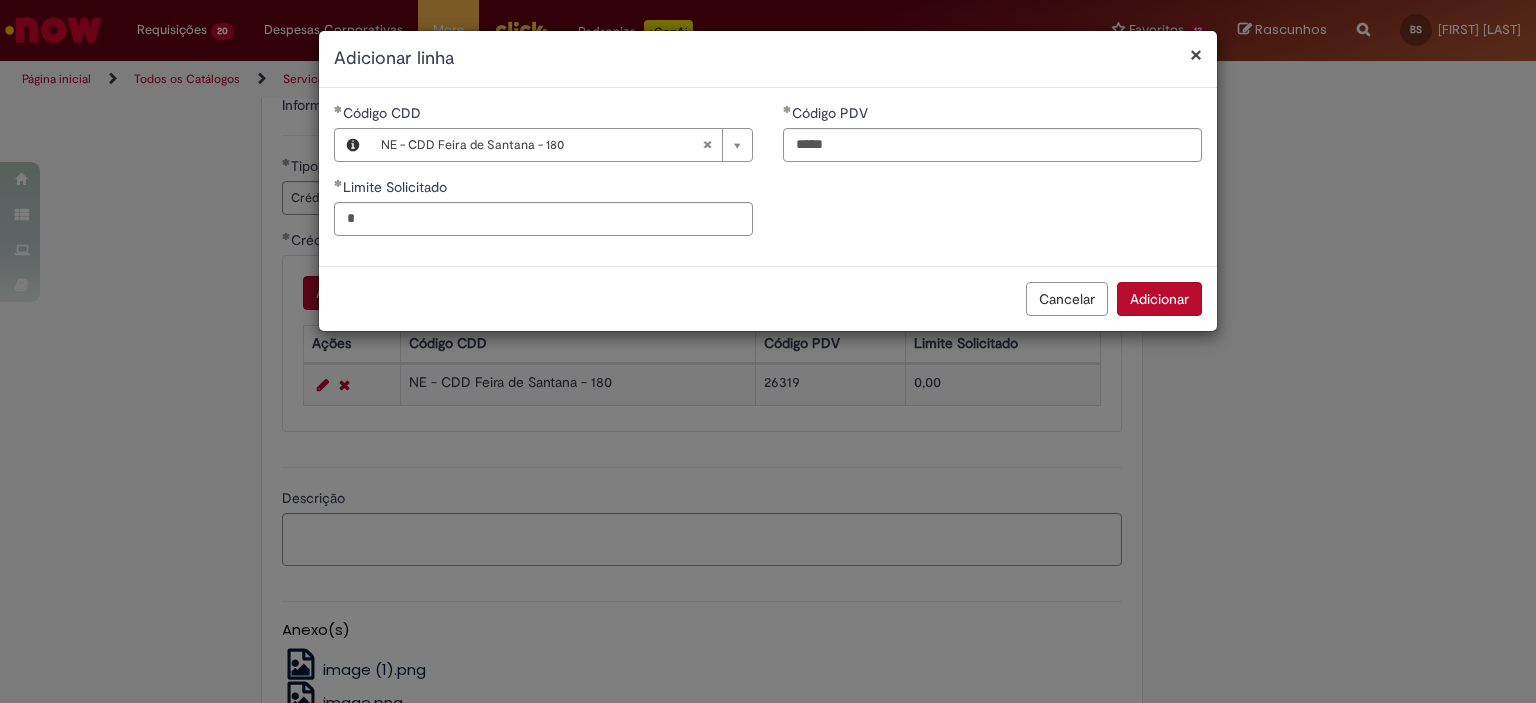 type on "****" 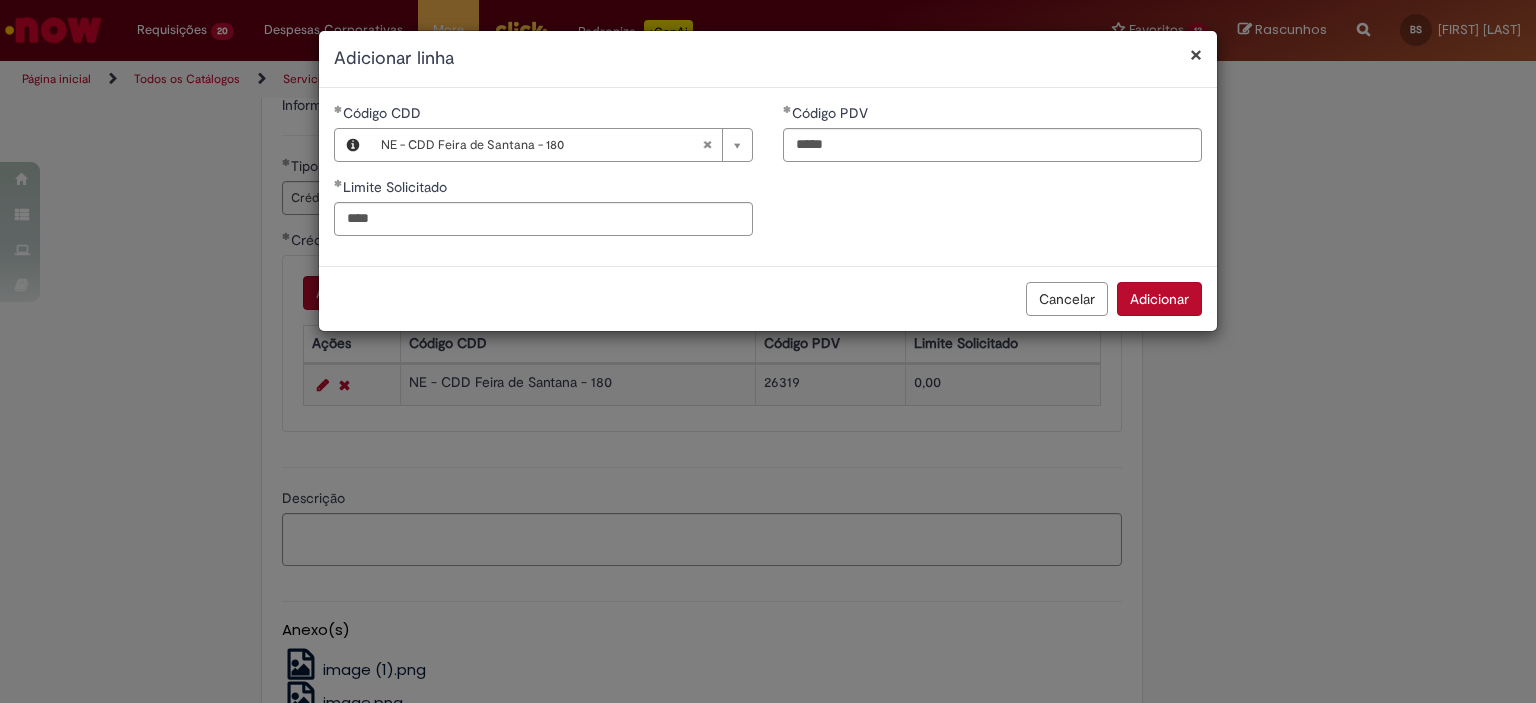 click on "Adicionar" at bounding box center [1159, 299] 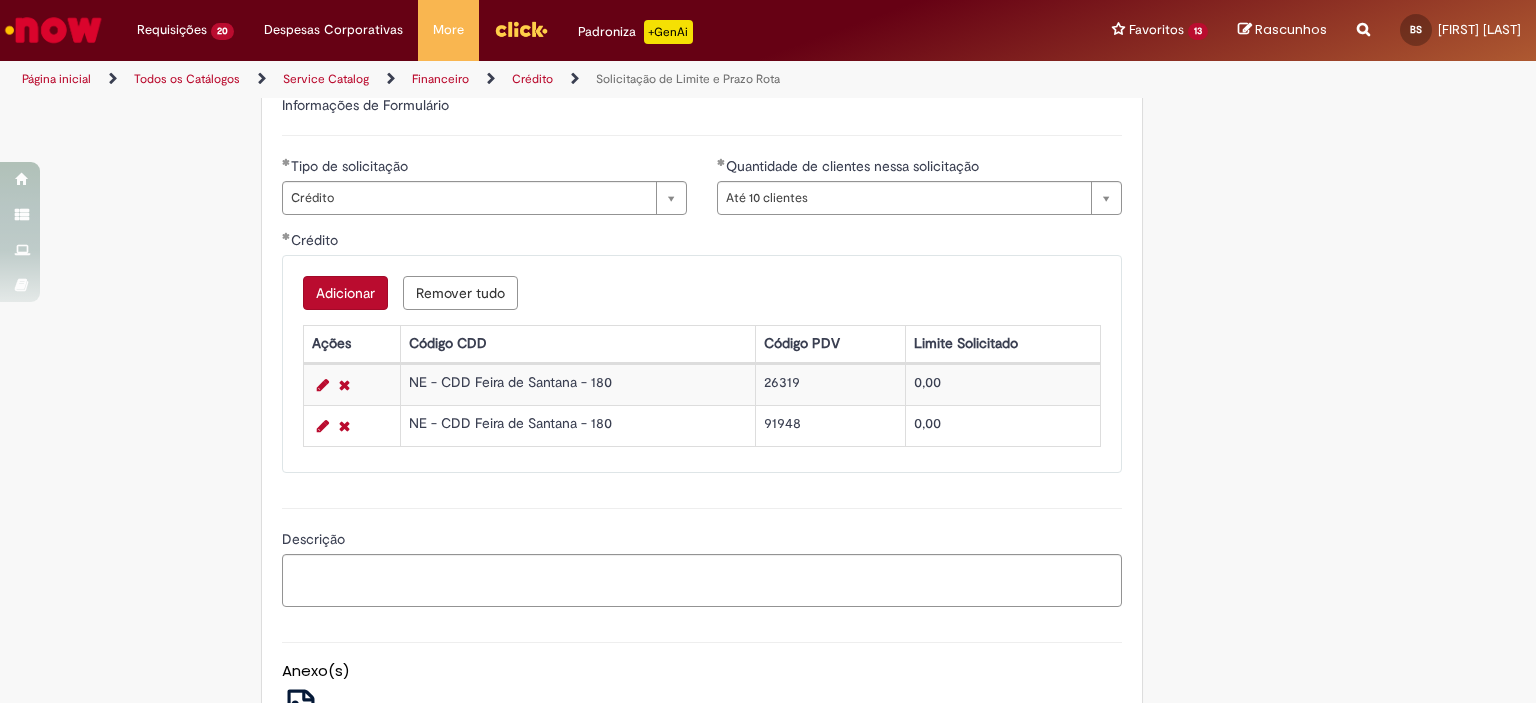 click on "Adicionar" at bounding box center (345, 293) 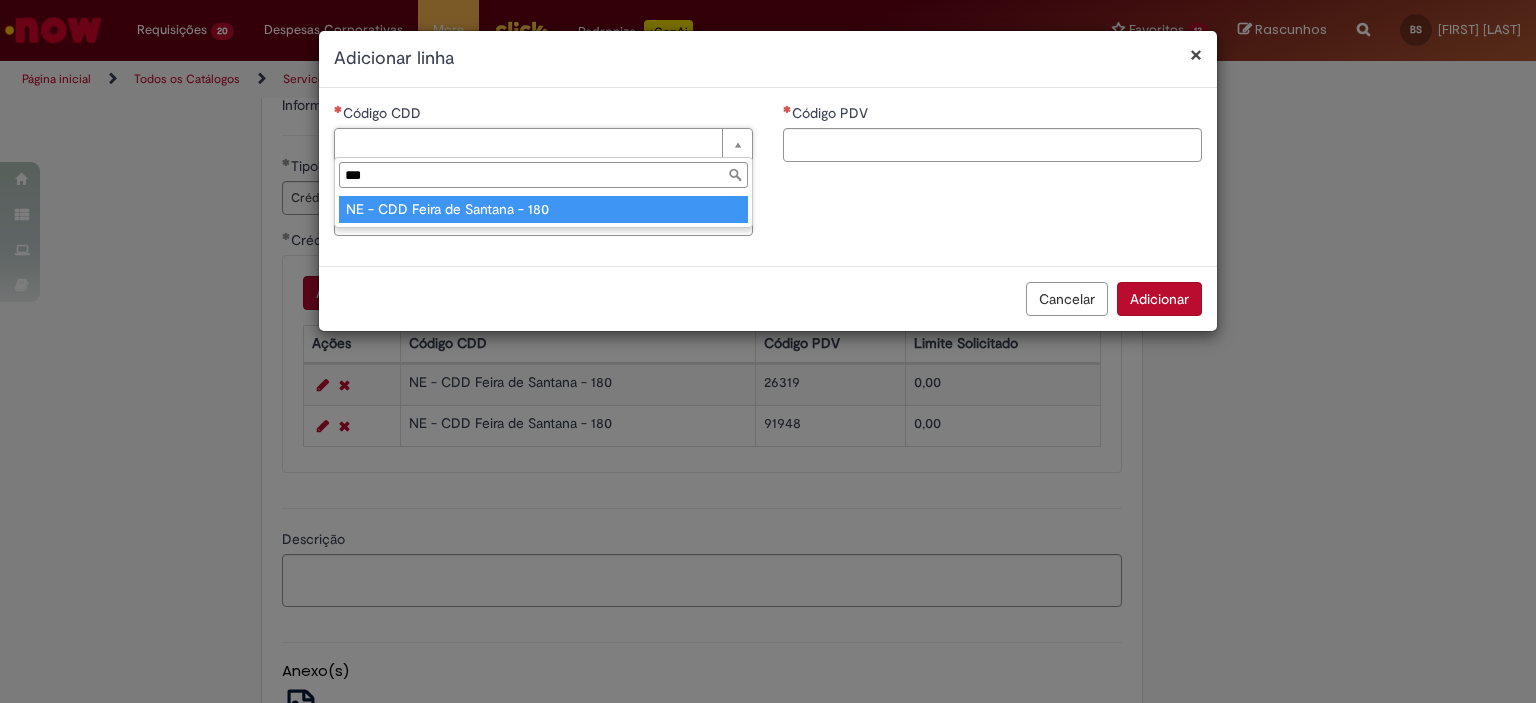 type on "***" 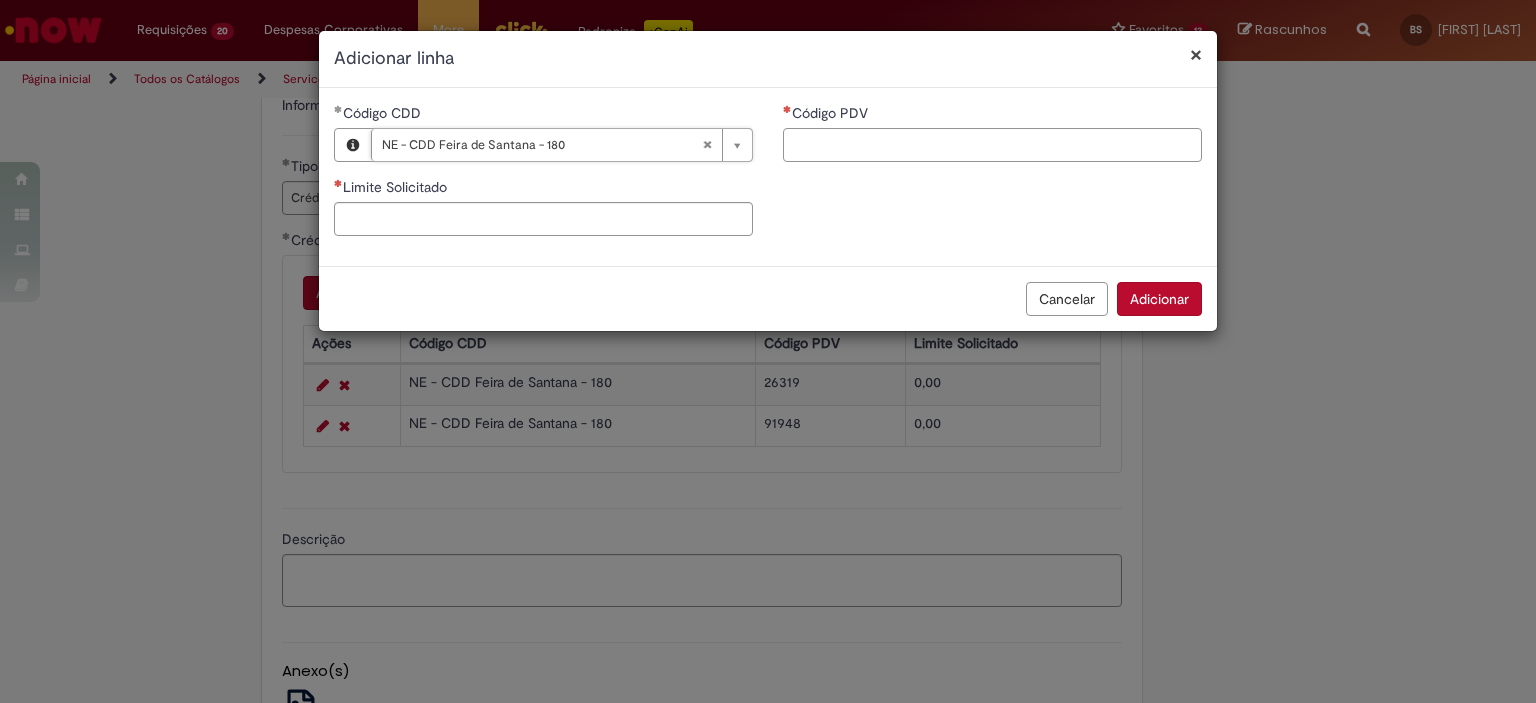 click on "Código PDV" at bounding box center (992, 145) 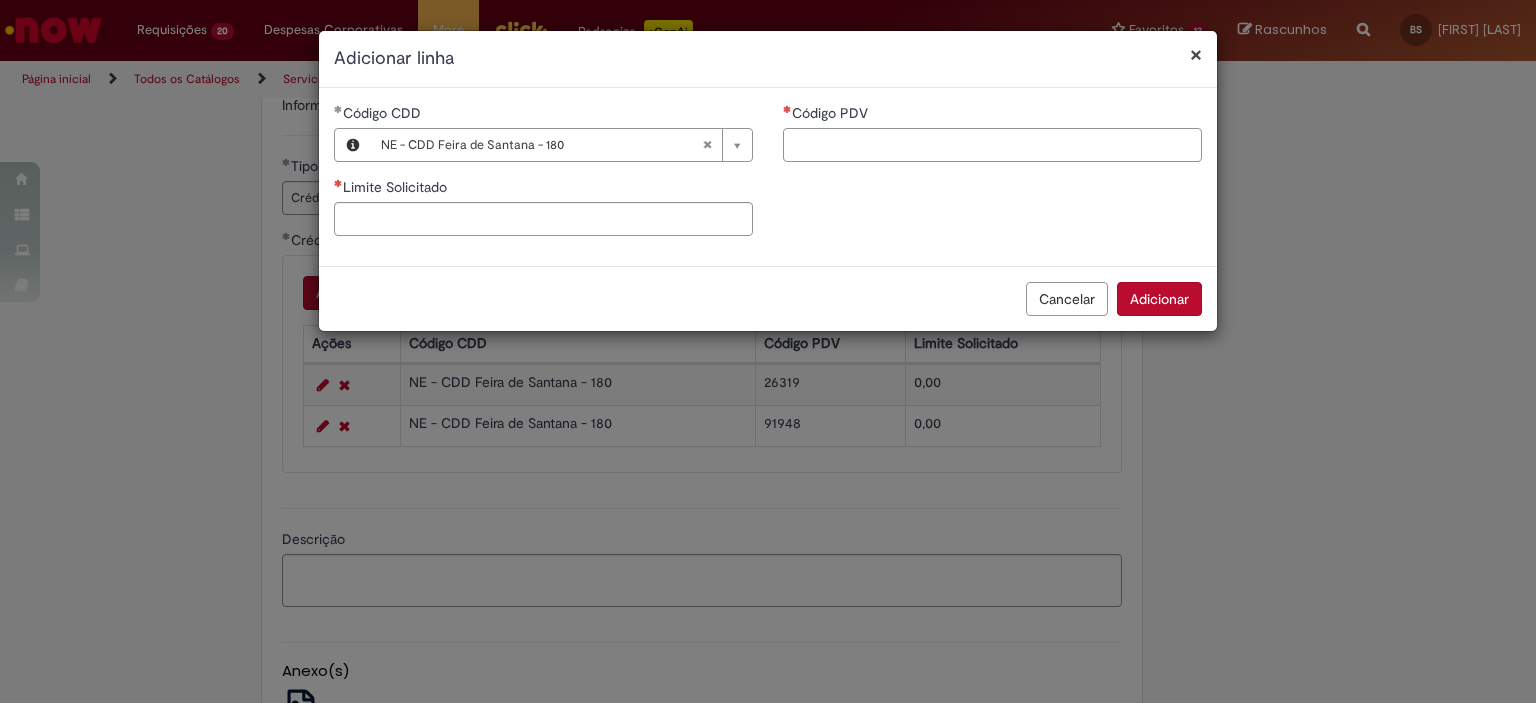 paste on "*****" 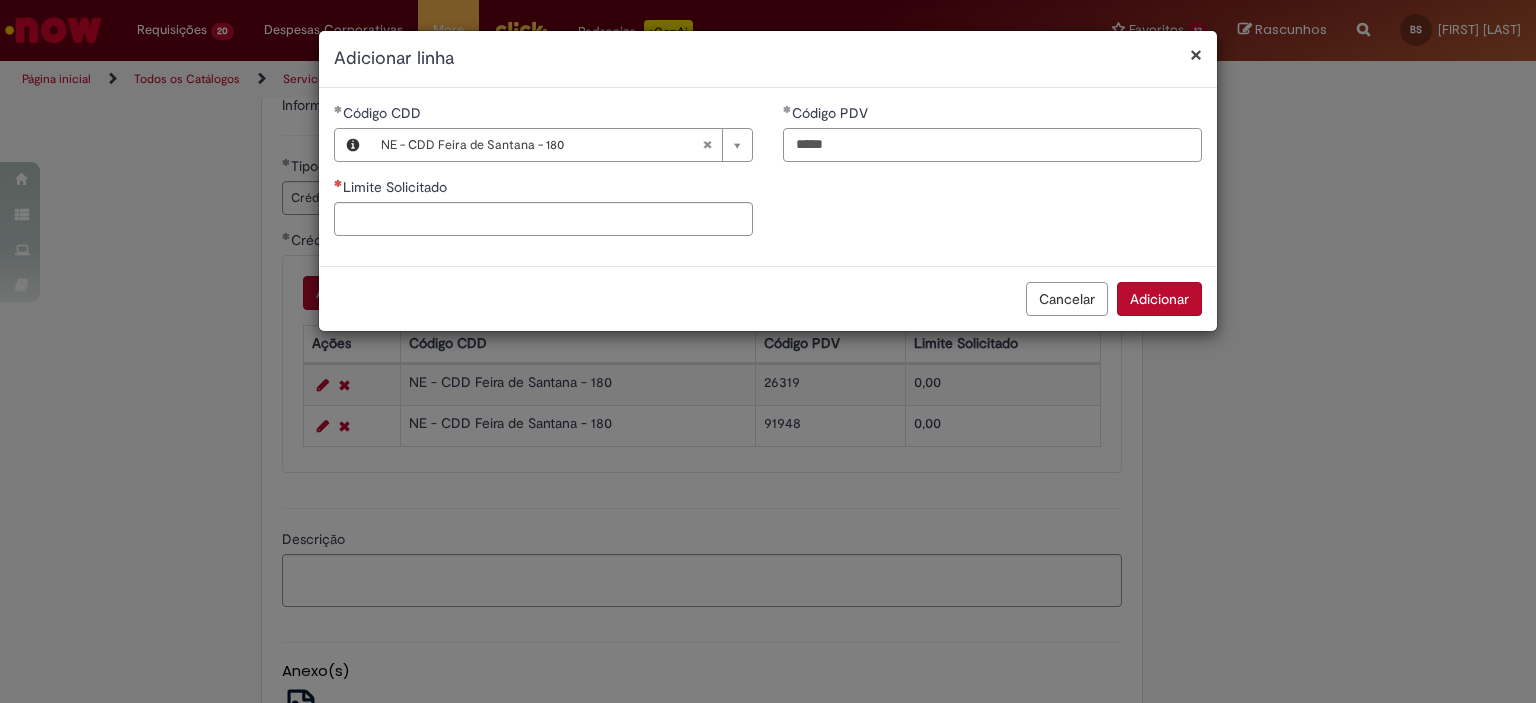 type on "*****" 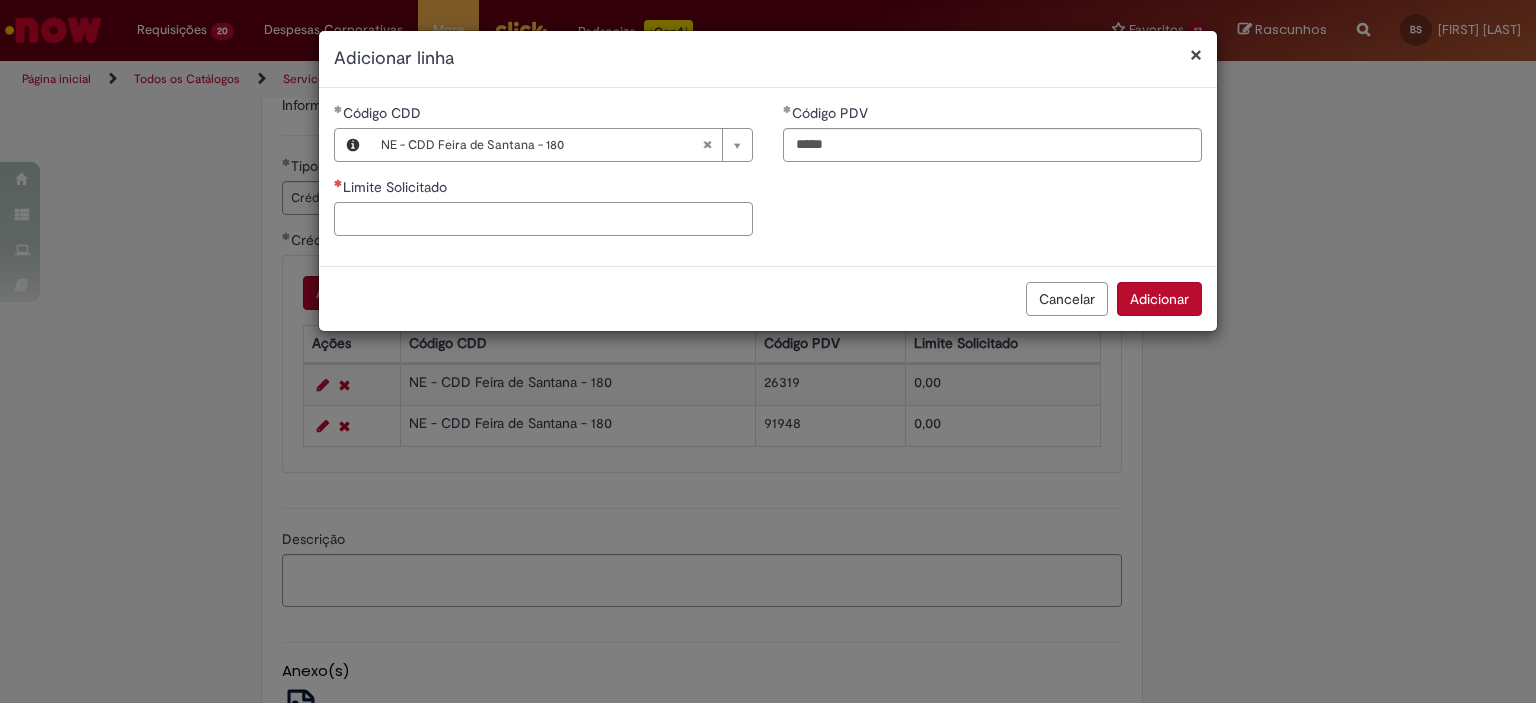 click on "Limite Solicitado" at bounding box center (543, 219) 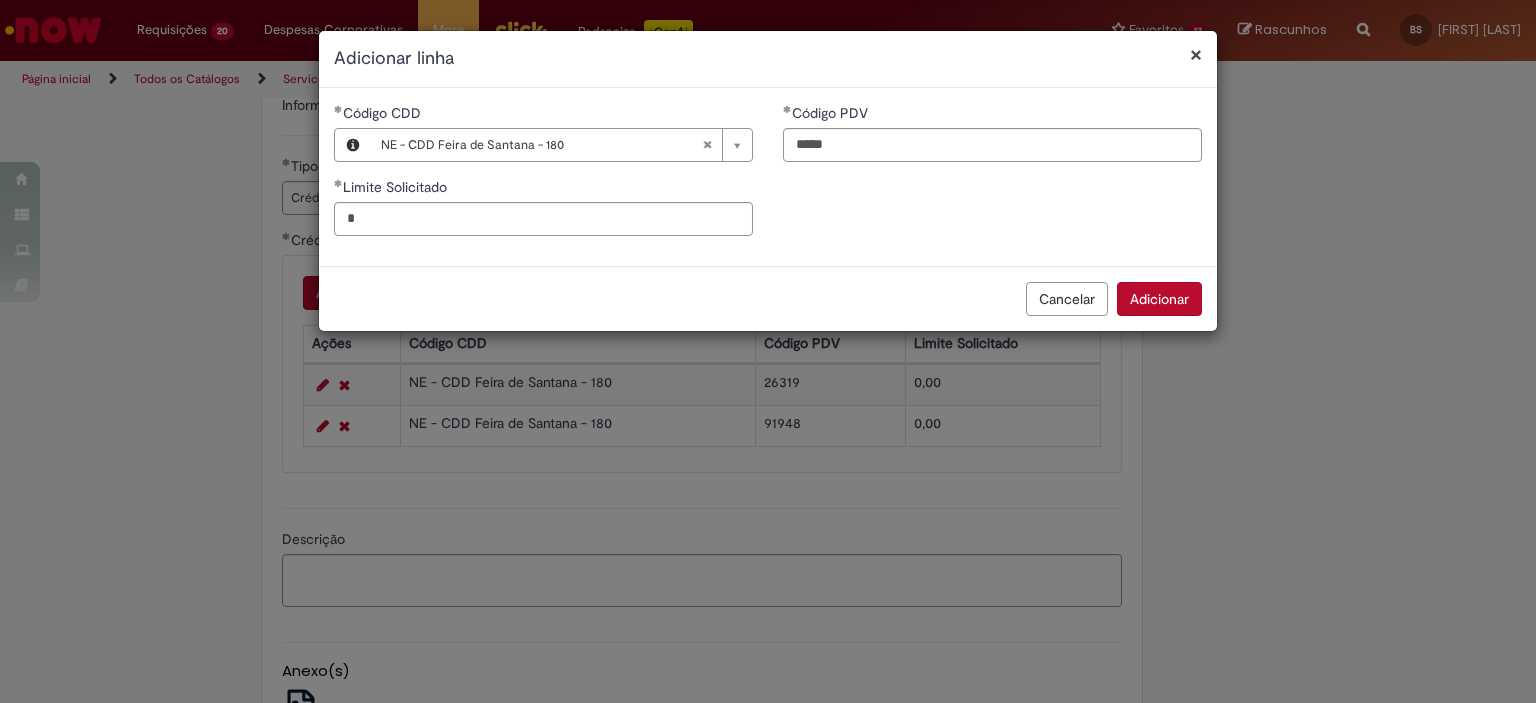 type on "****" 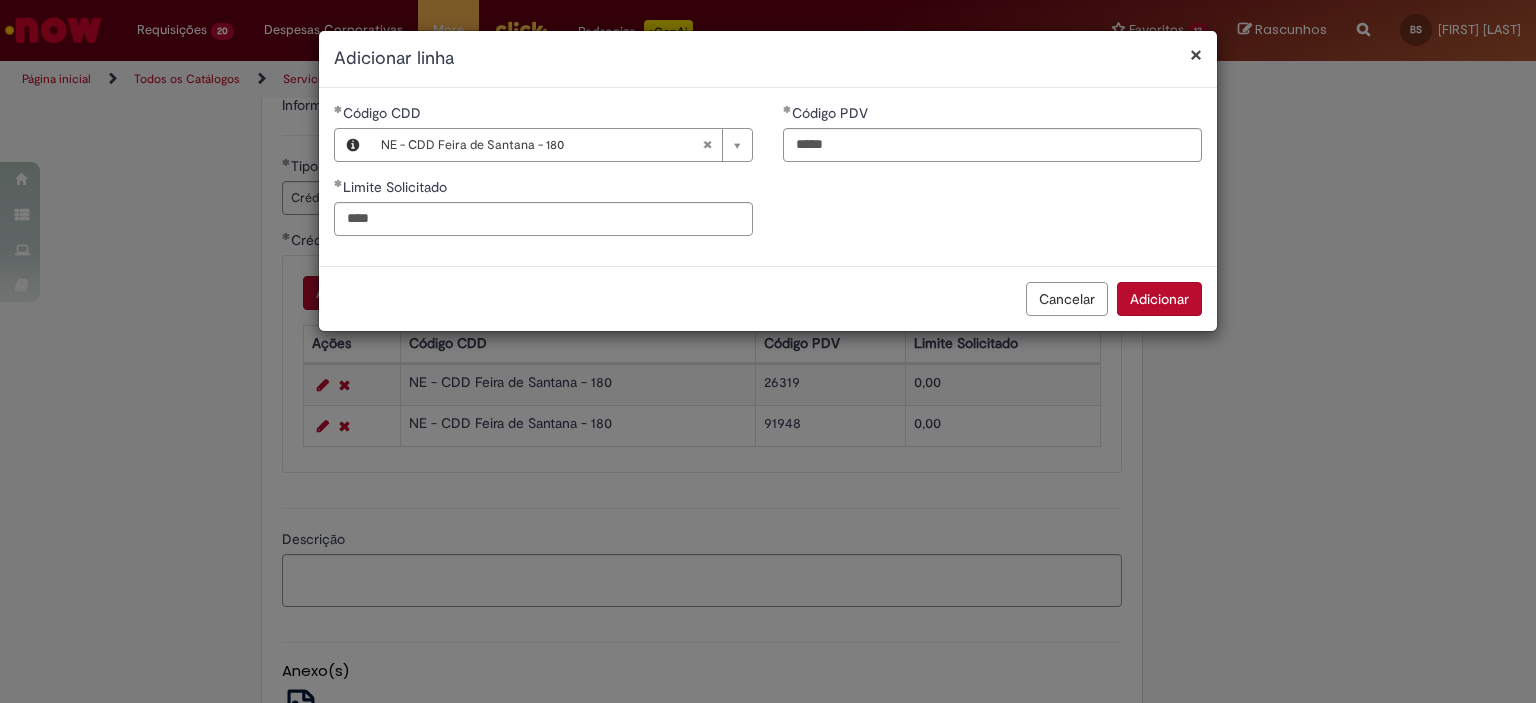 click on "Adicionar" at bounding box center (1159, 299) 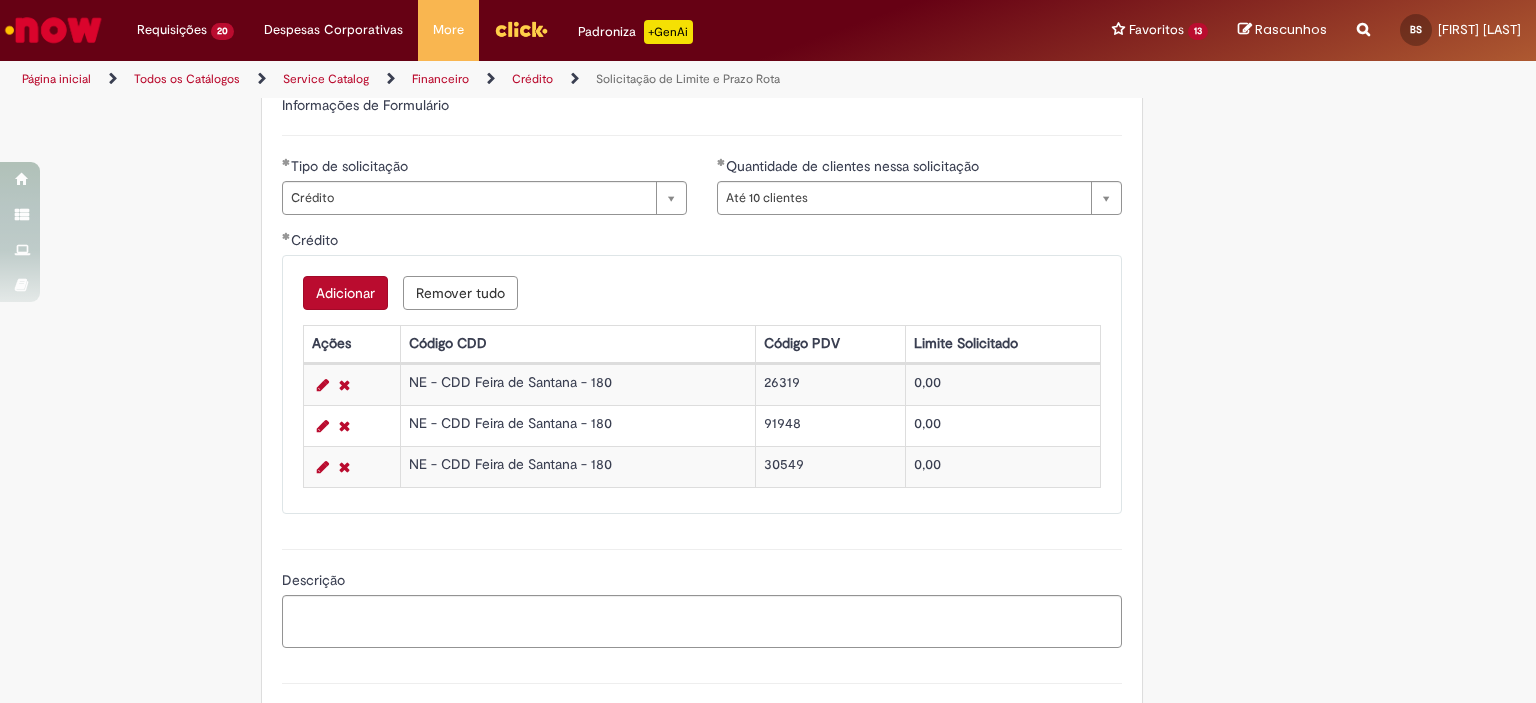 click on "Adicionar" at bounding box center (345, 293) 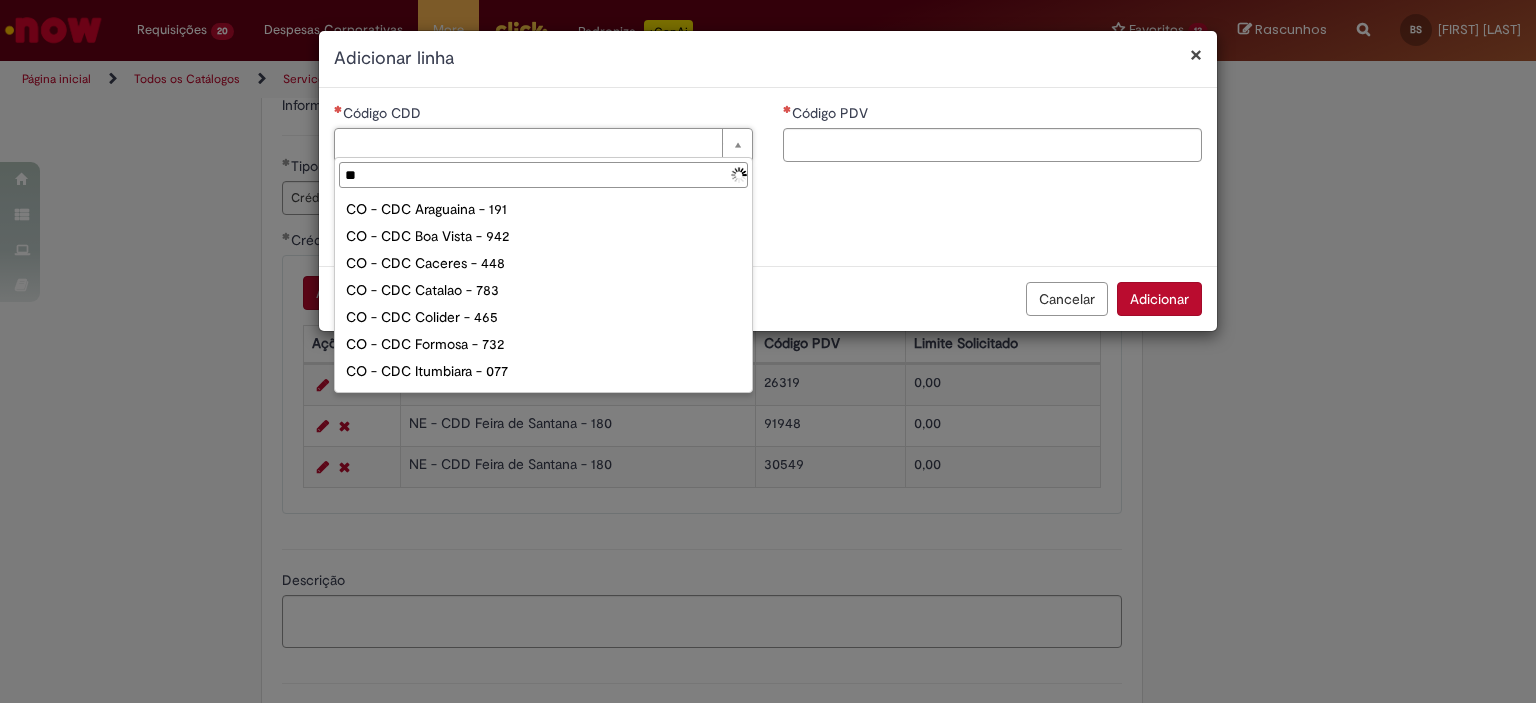 type on "***" 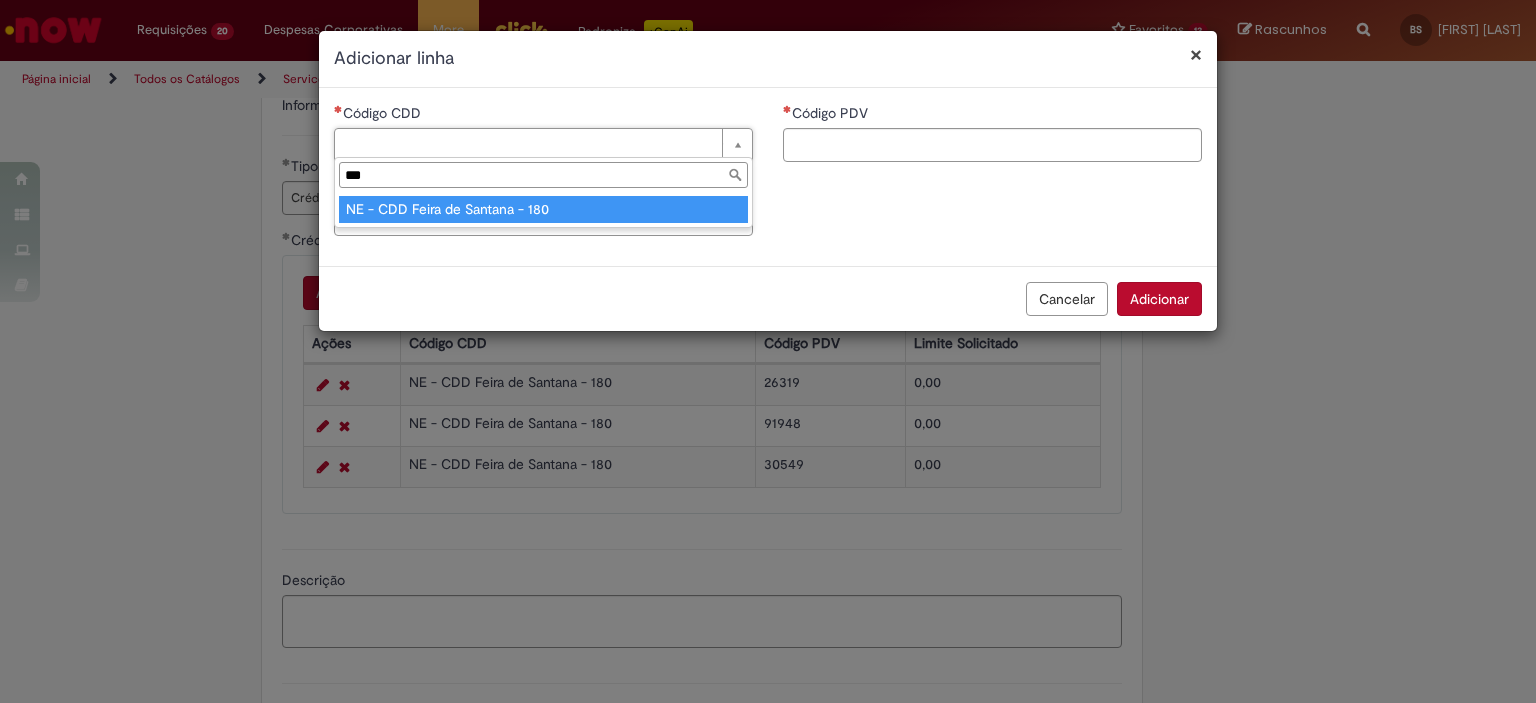 type on "**********" 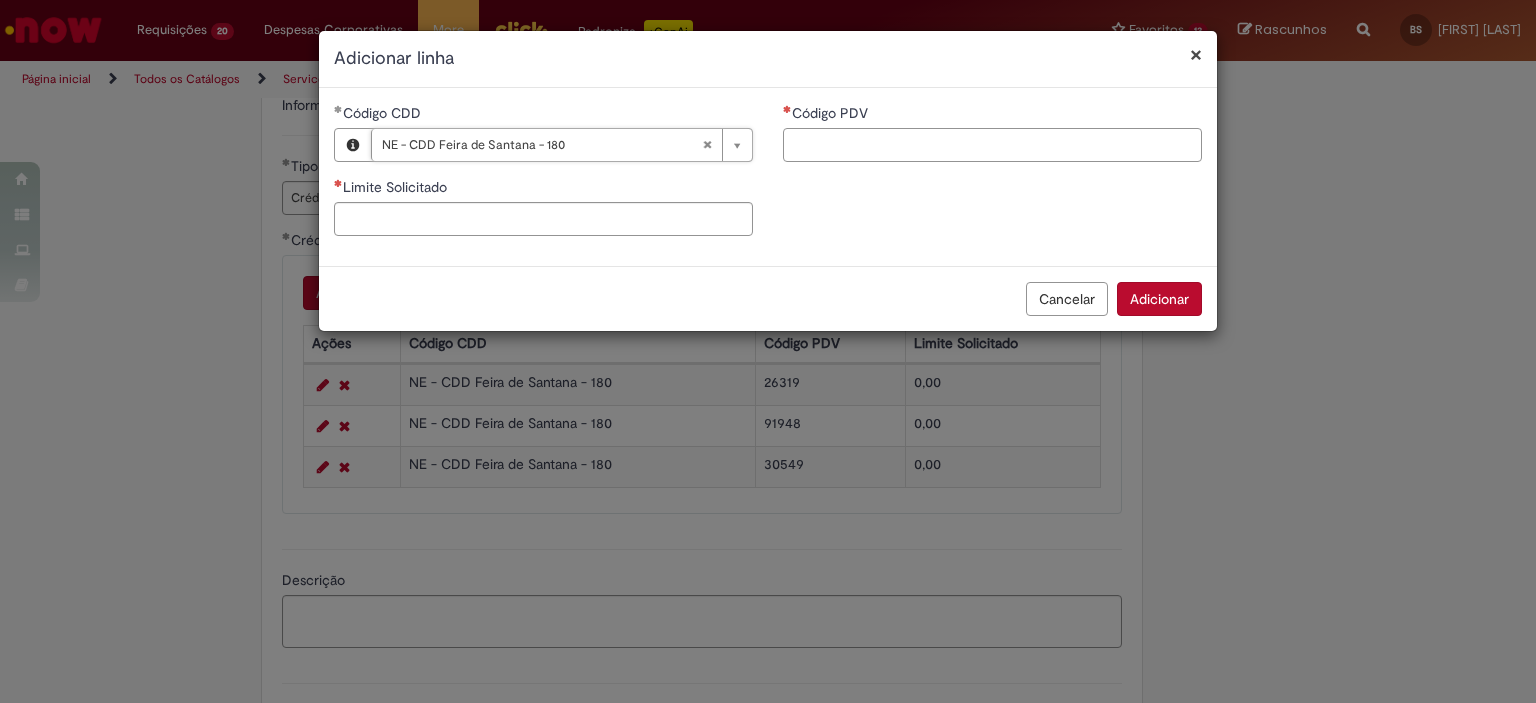 click on "Código PDV" at bounding box center (992, 145) 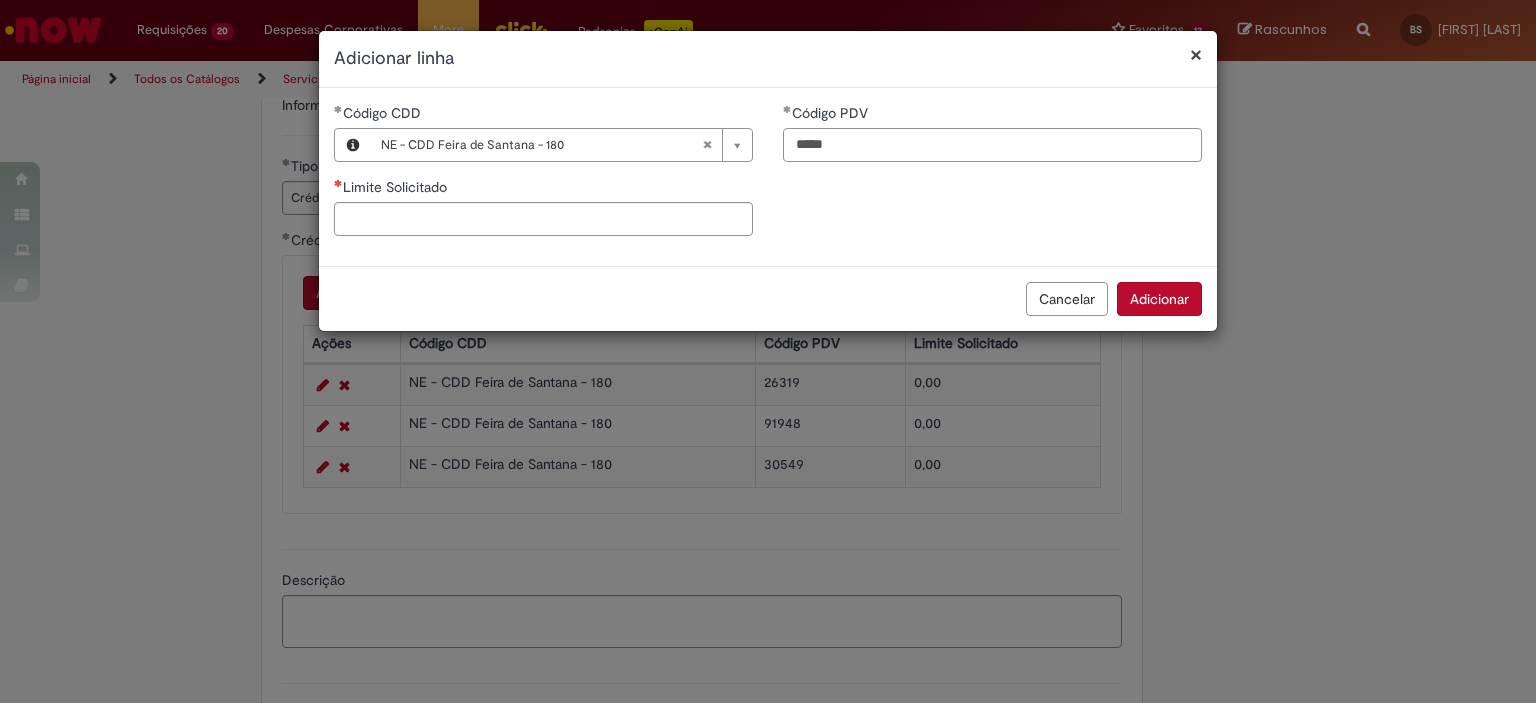 type on "*****" 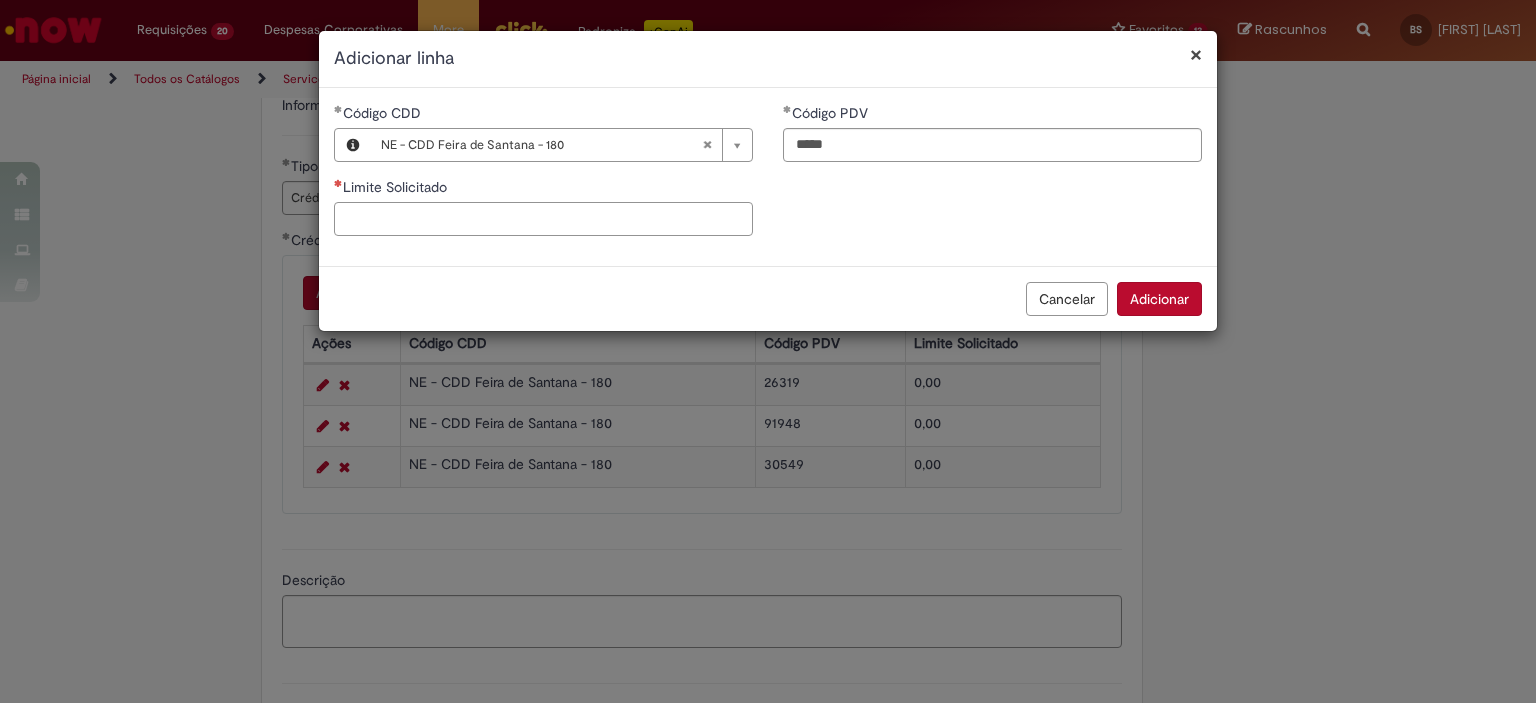 click on "Limite Solicitado" at bounding box center (543, 219) 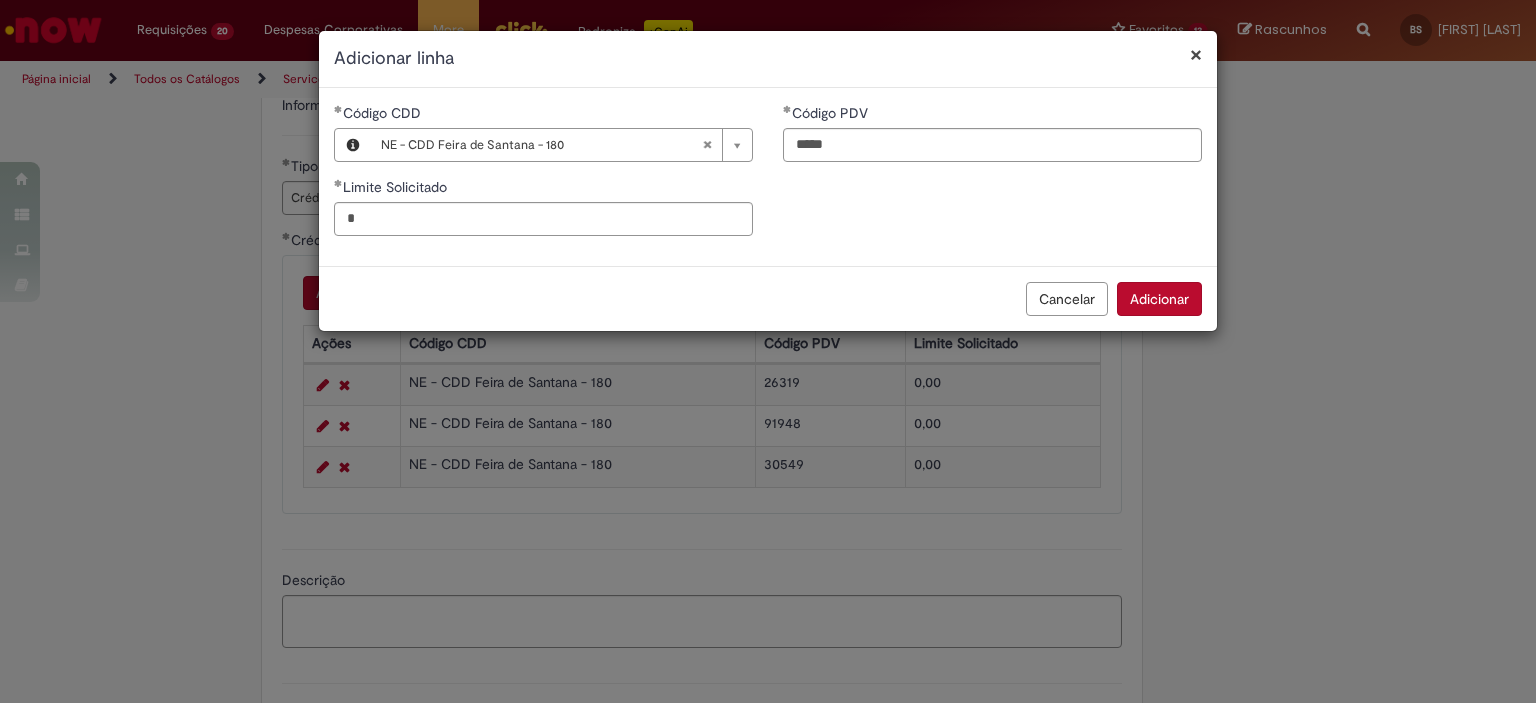 type on "****" 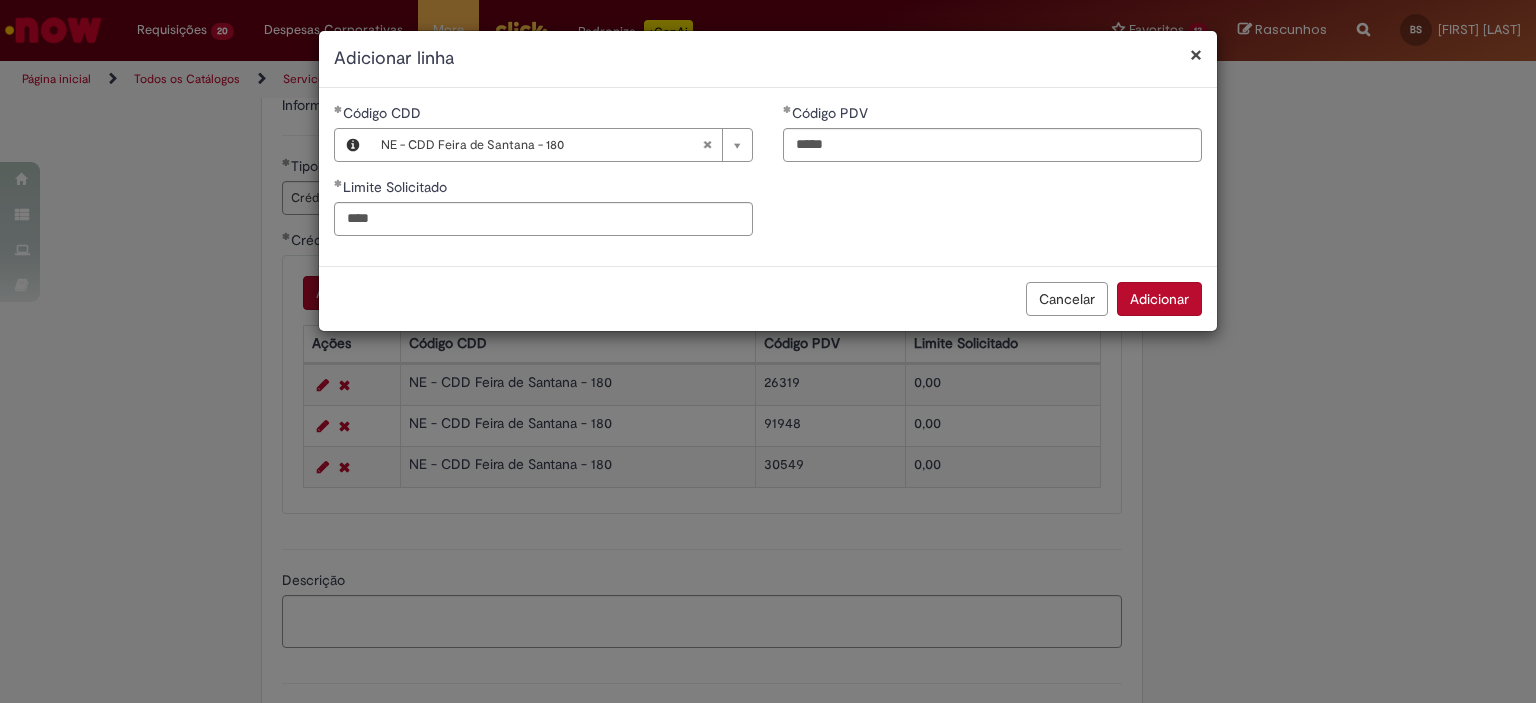 click on "Adicionar" at bounding box center (1159, 299) 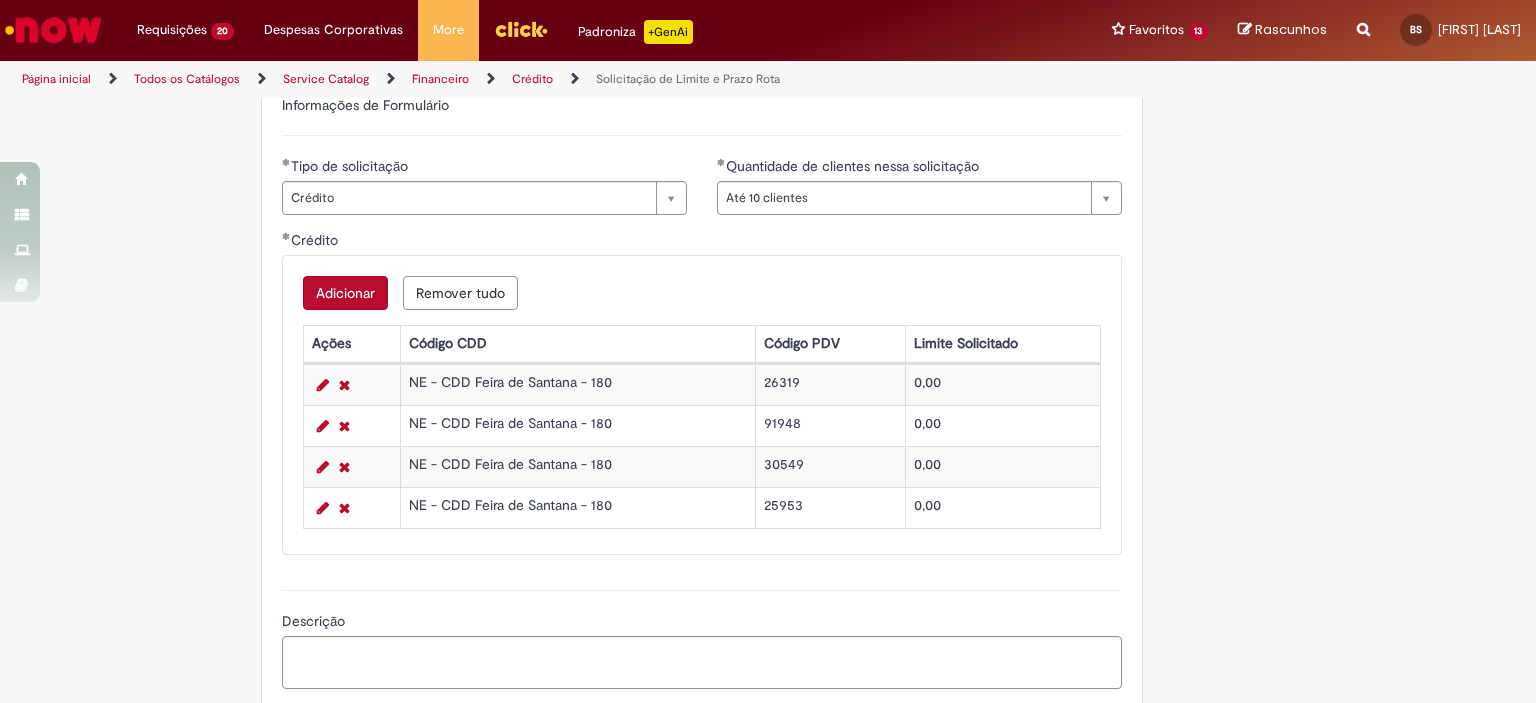 click on "Adicionar" at bounding box center (345, 293) 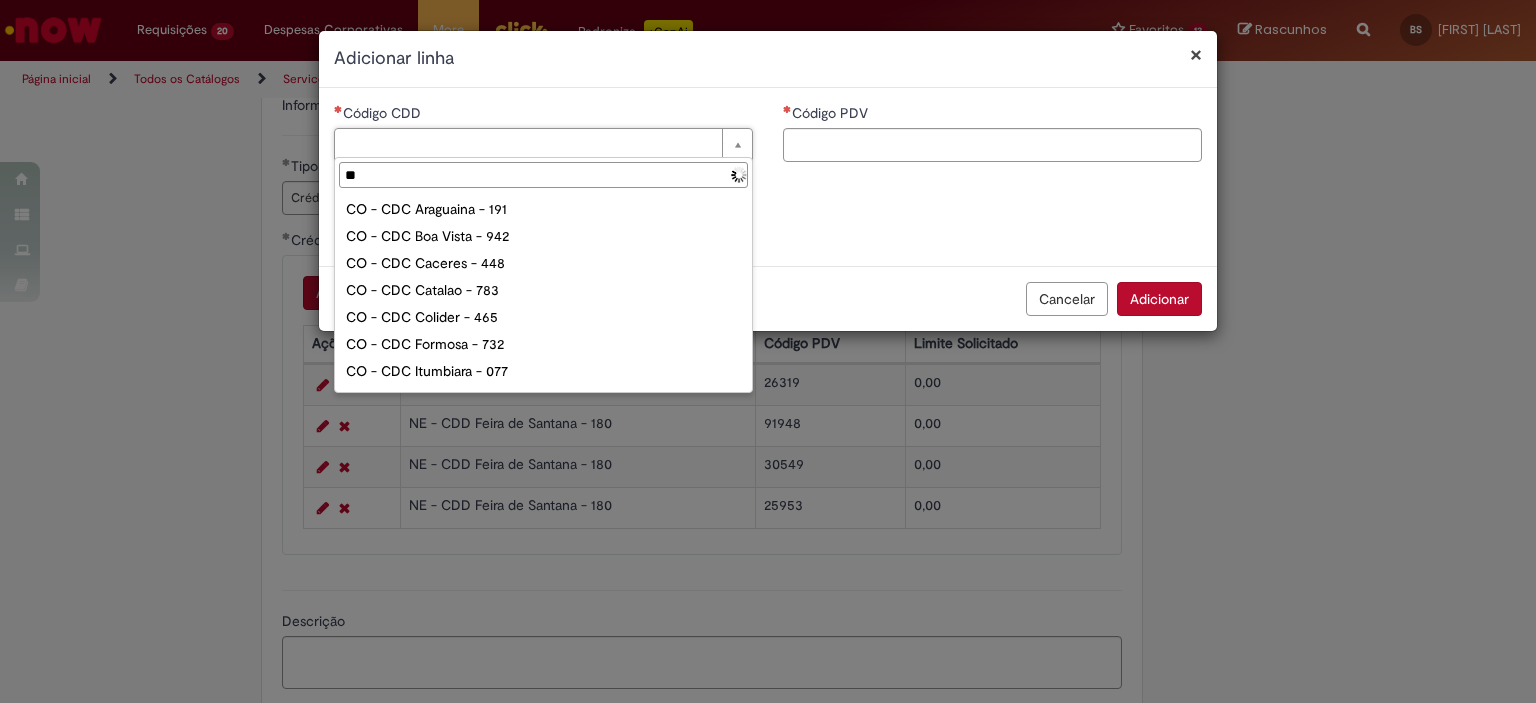 type on "***" 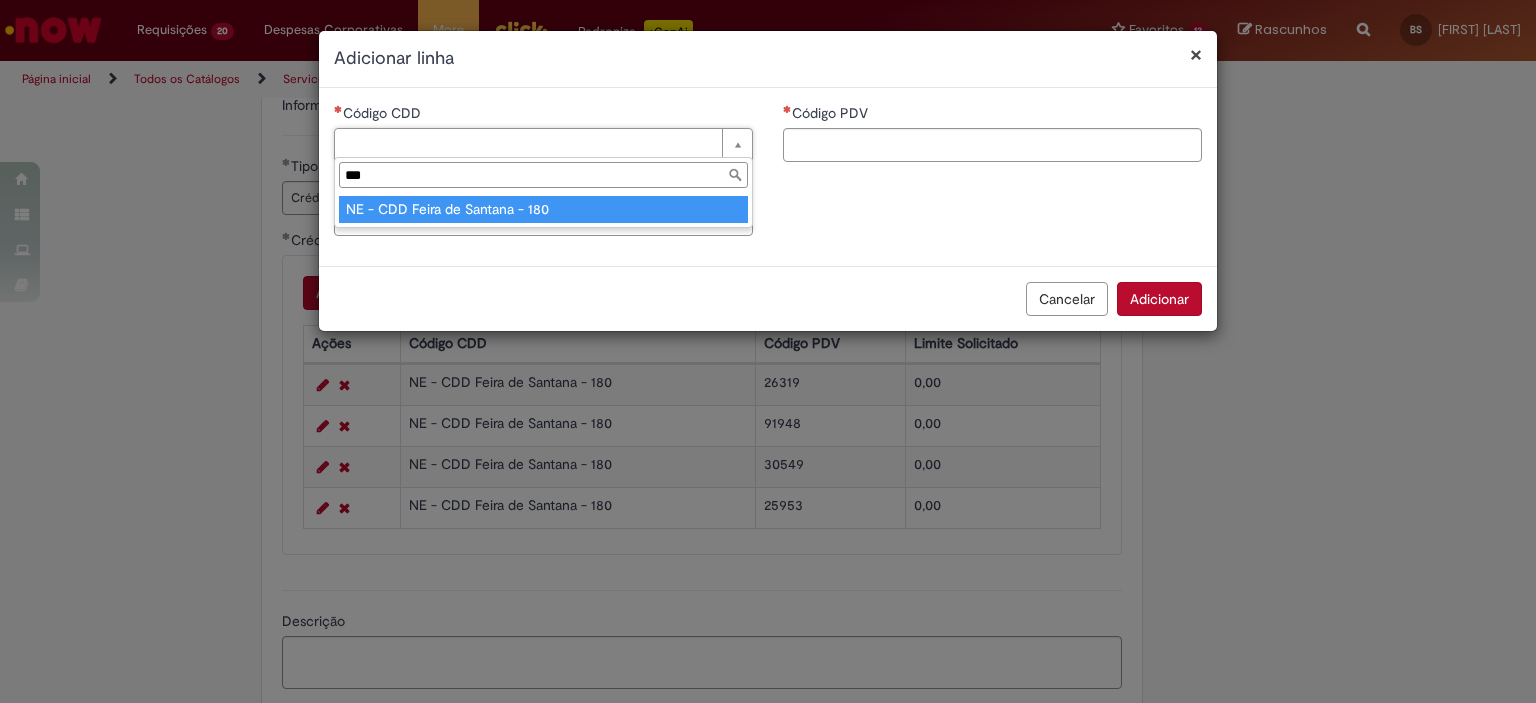 type on "**********" 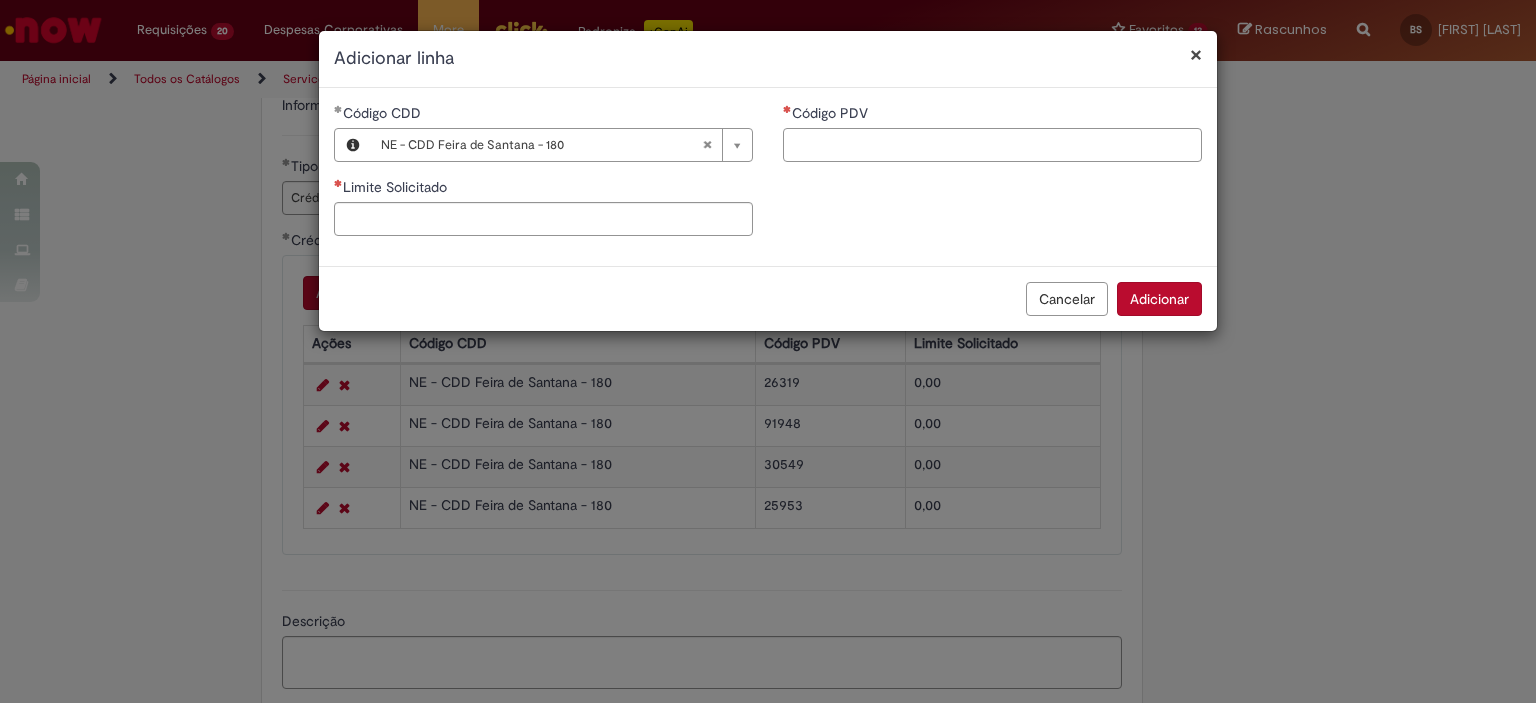 click on "Código PDV" at bounding box center (992, 145) 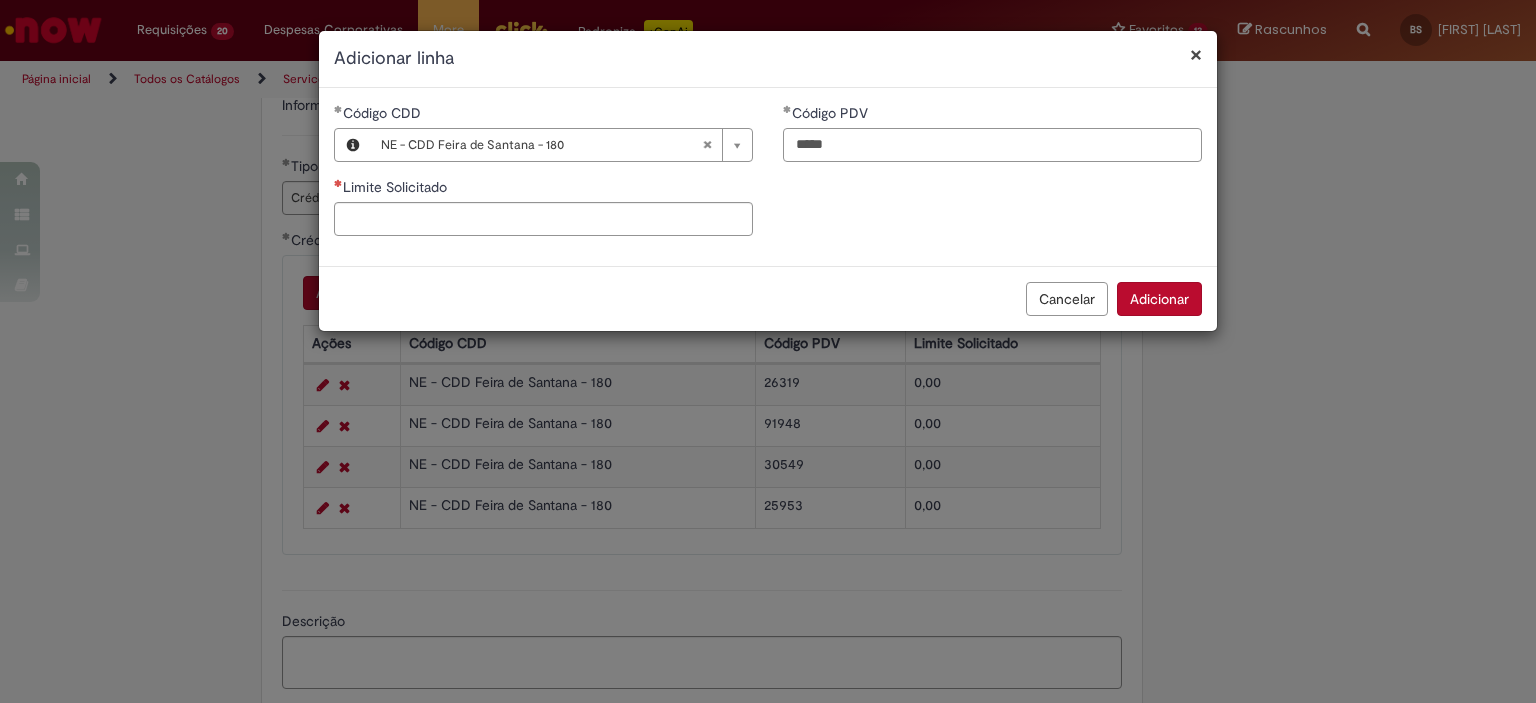 type on "*****" 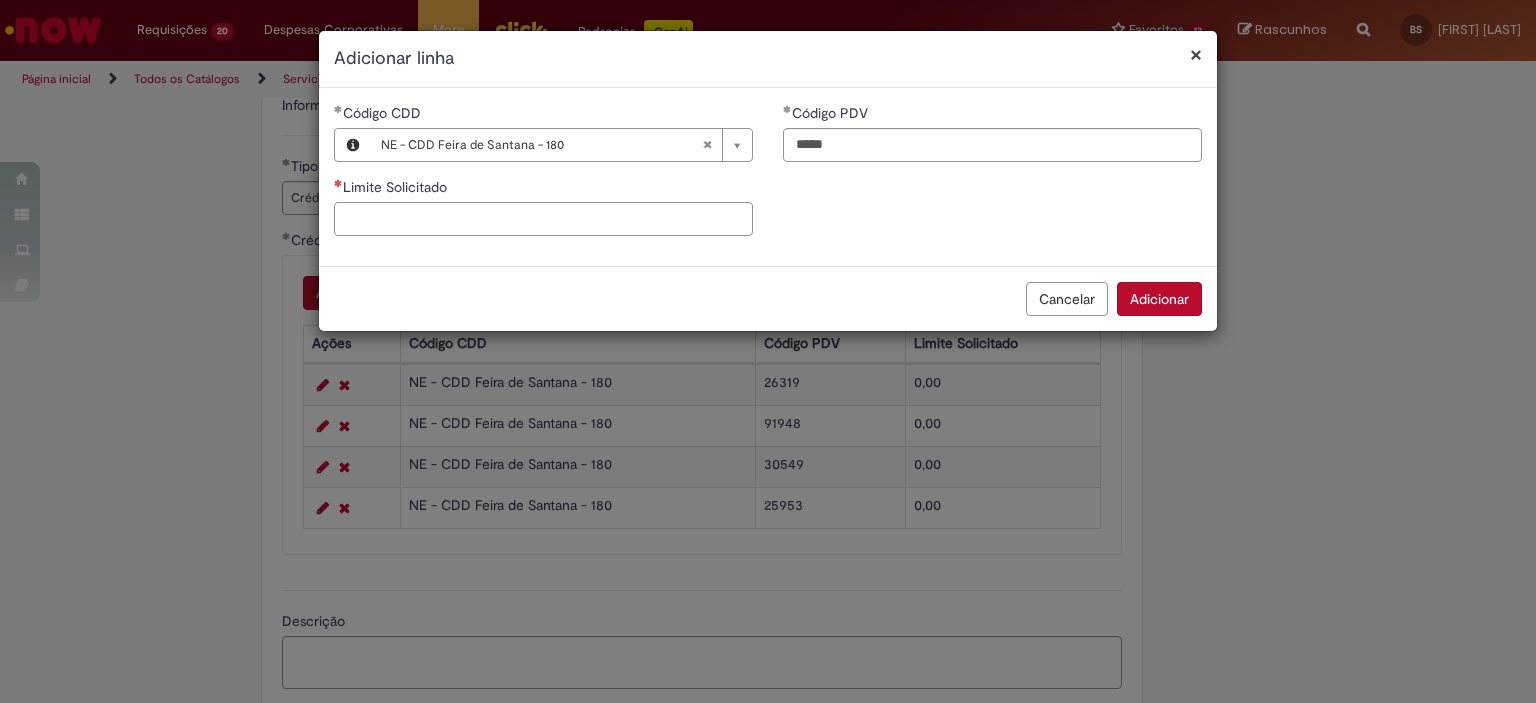 click on "Limite Solicitado" at bounding box center [543, 219] 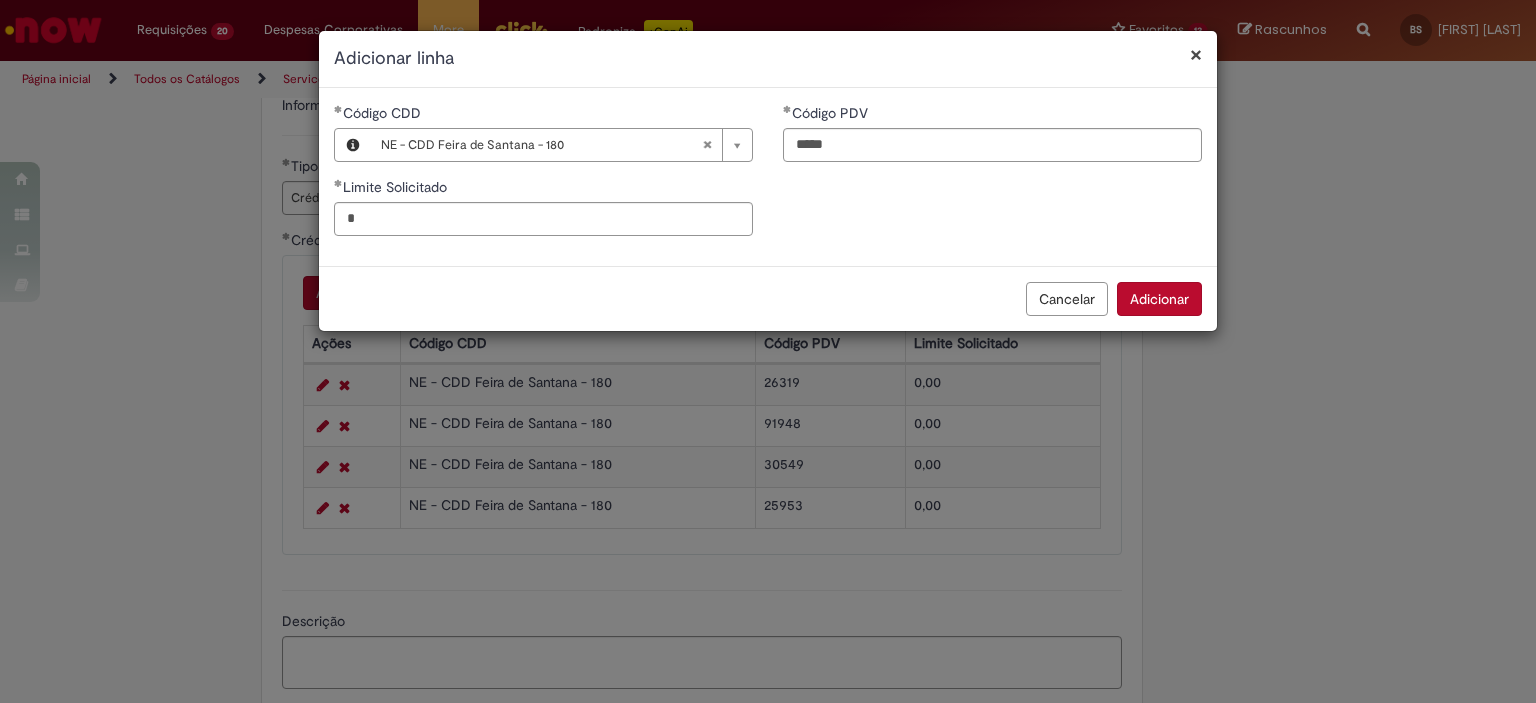 type on "****" 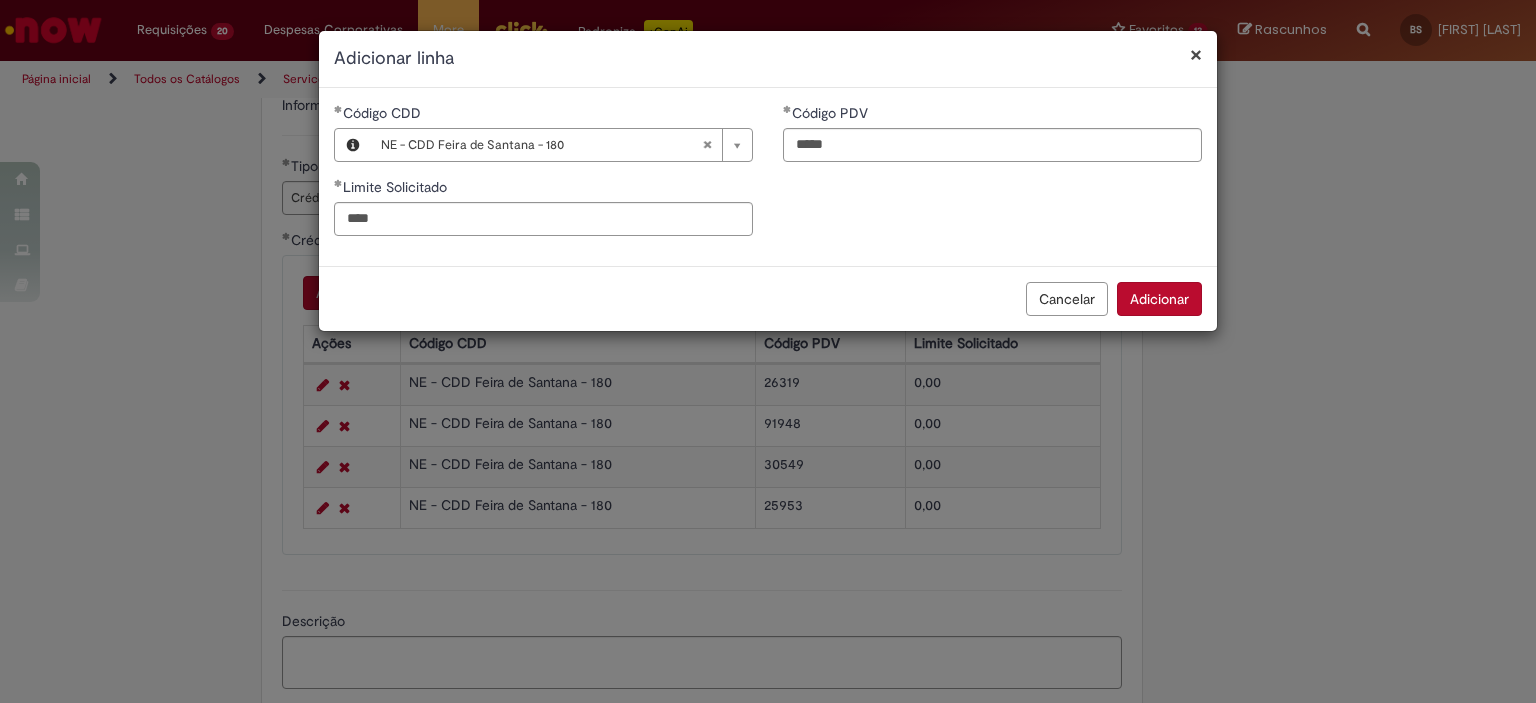 click on "Adicionar" at bounding box center (1159, 299) 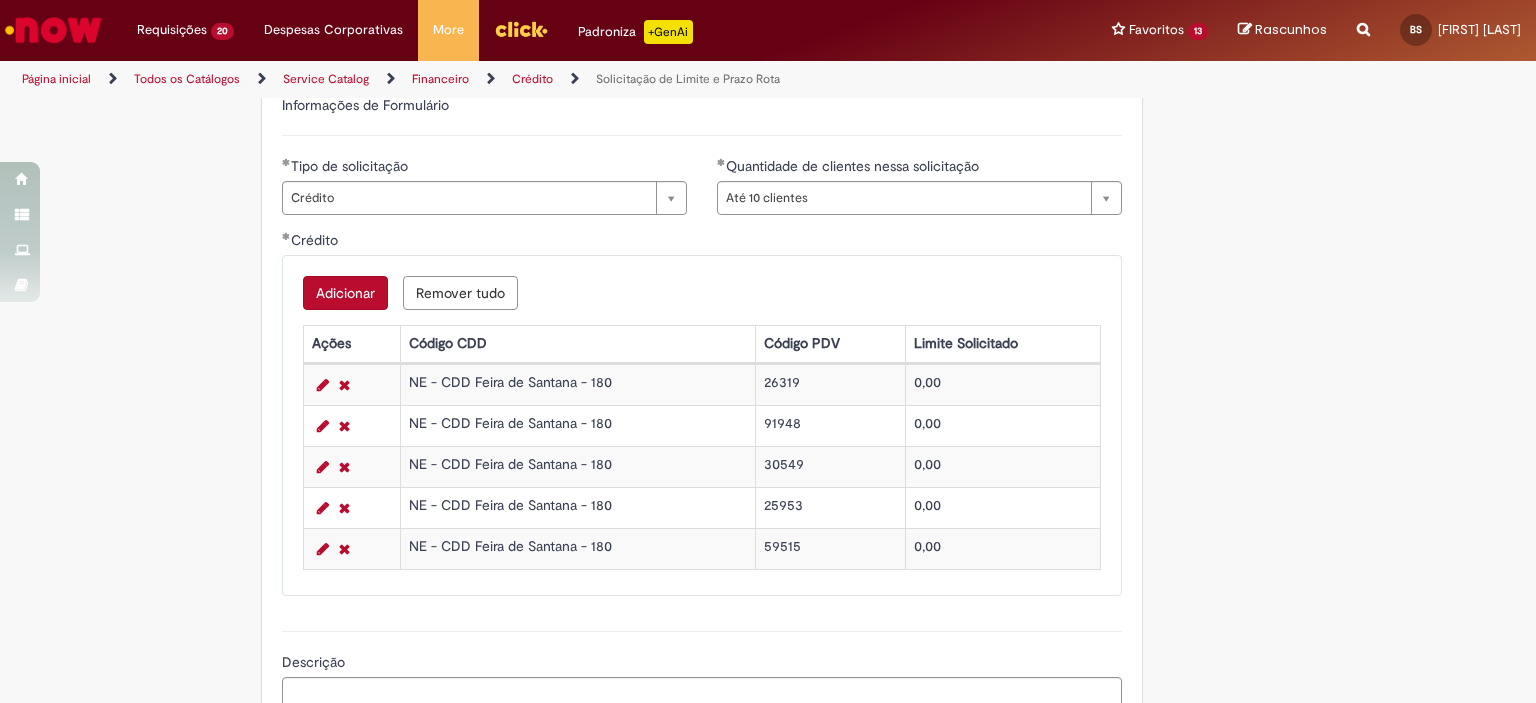 click on "Adicionar" at bounding box center (345, 293) 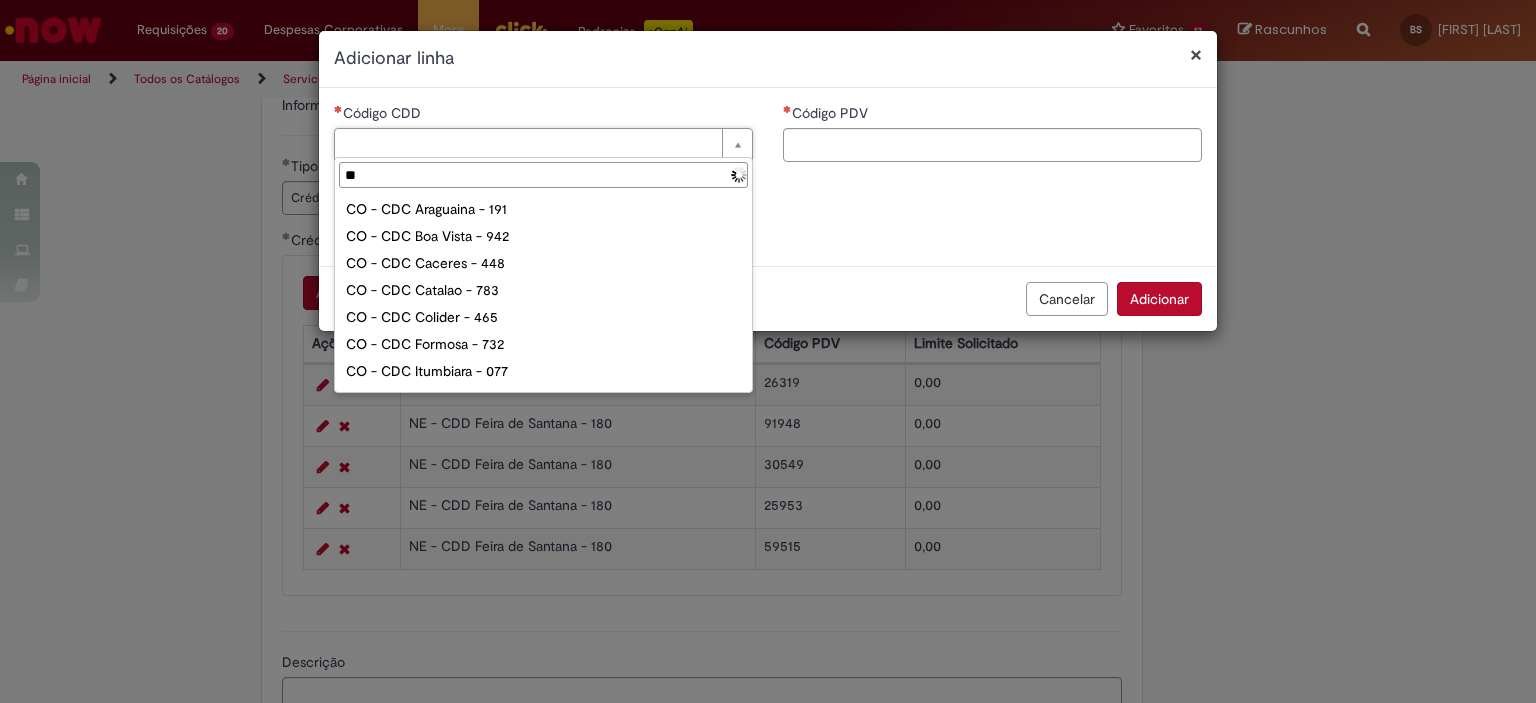 type on "***" 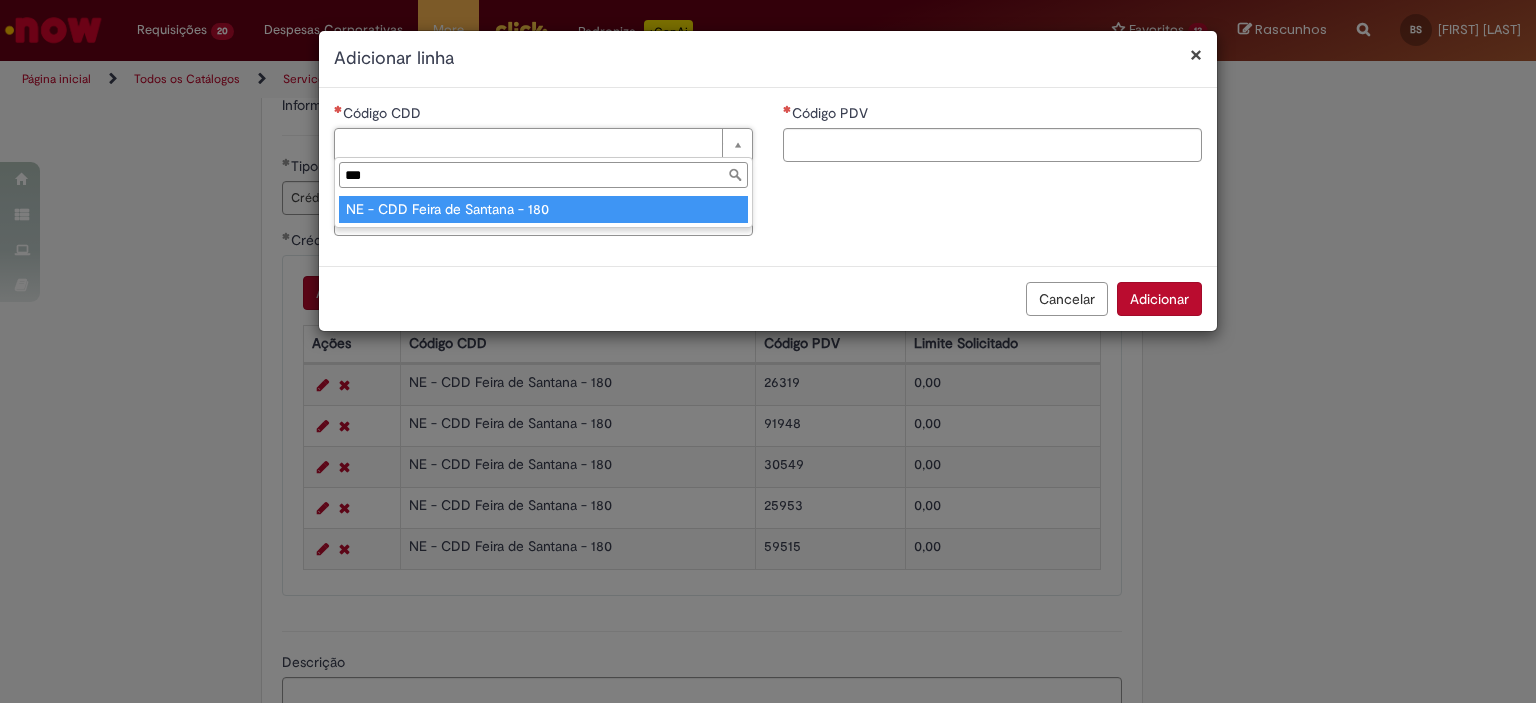 click on "***" at bounding box center (543, 175) 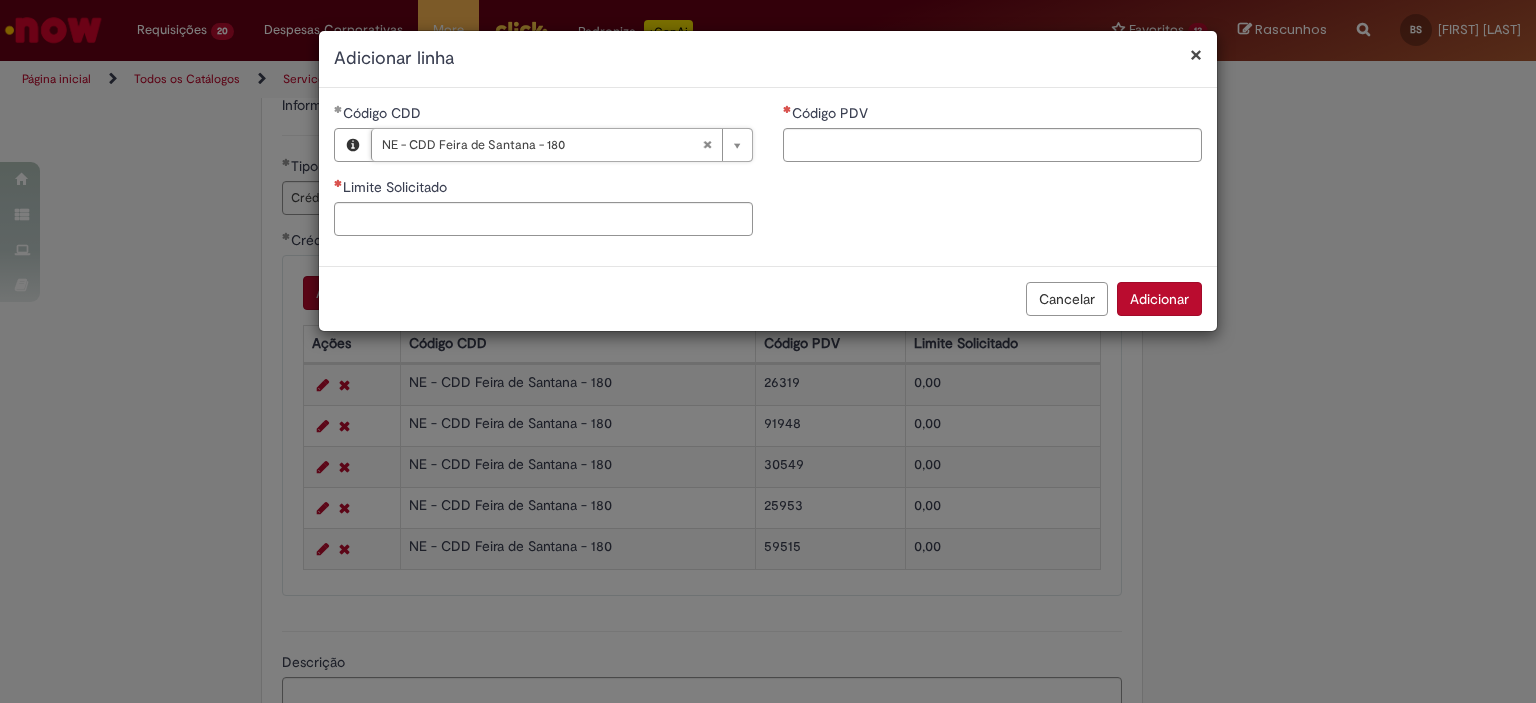 click on "Código PDV" at bounding box center (992, 115) 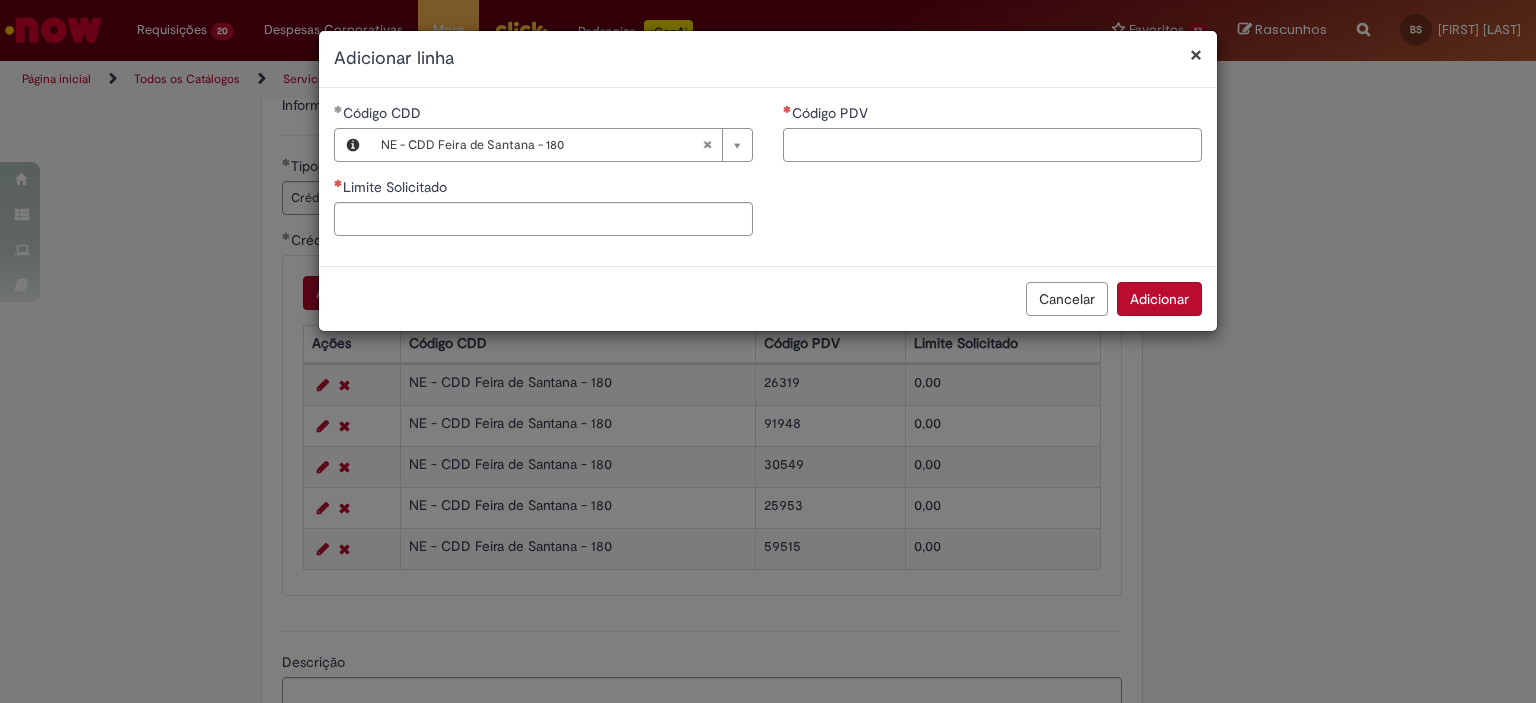 click on "Código PDV" at bounding box center [992, 145] 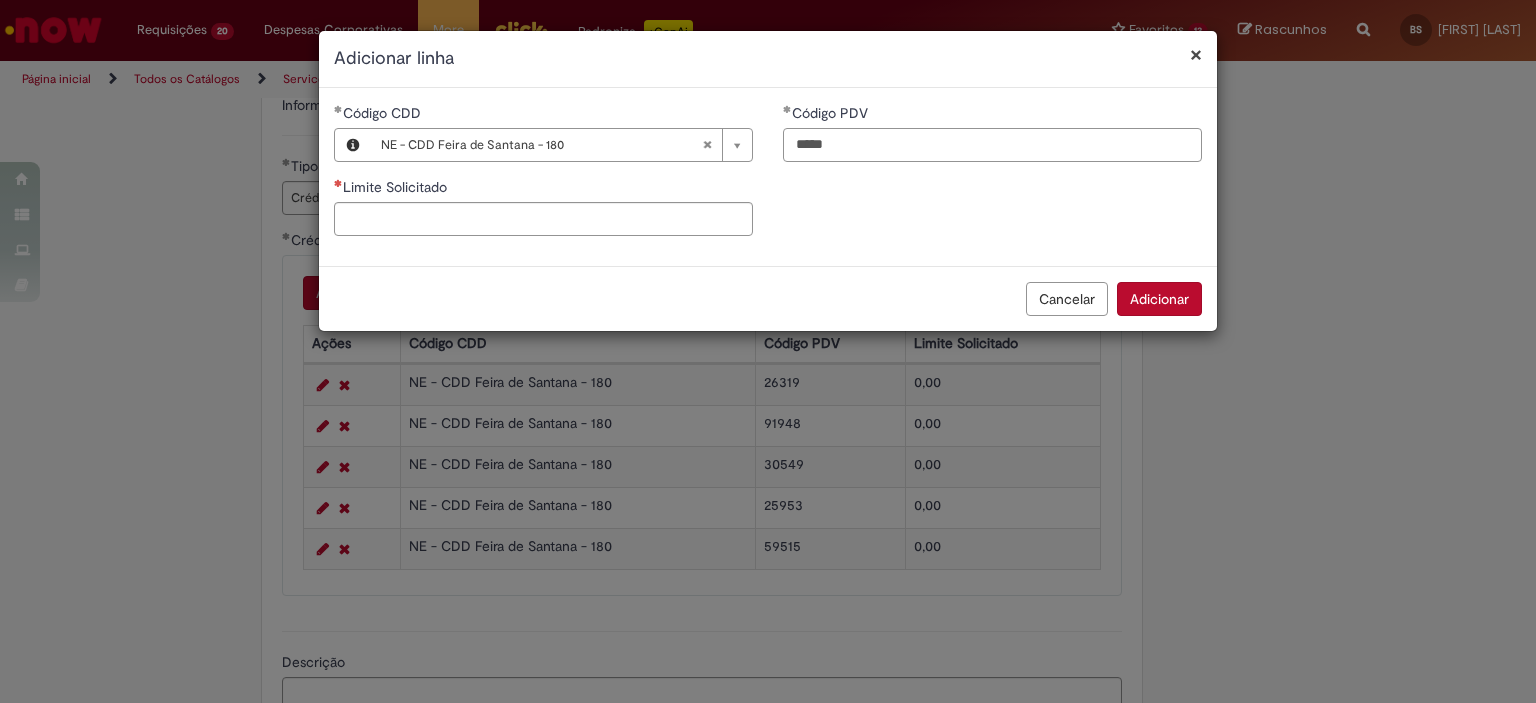 type on "*****" 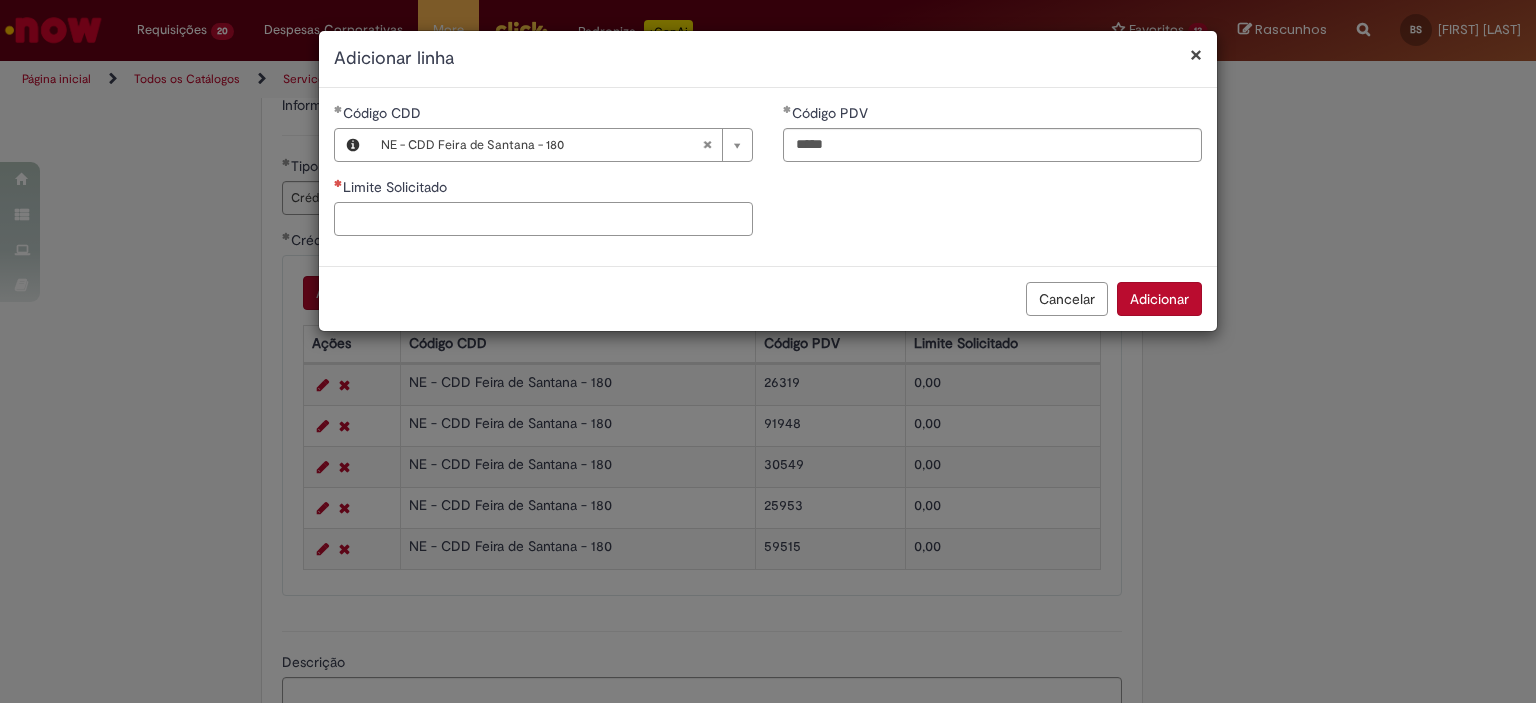 click on "Limite Solicitado" at bounding box center (543, 219) 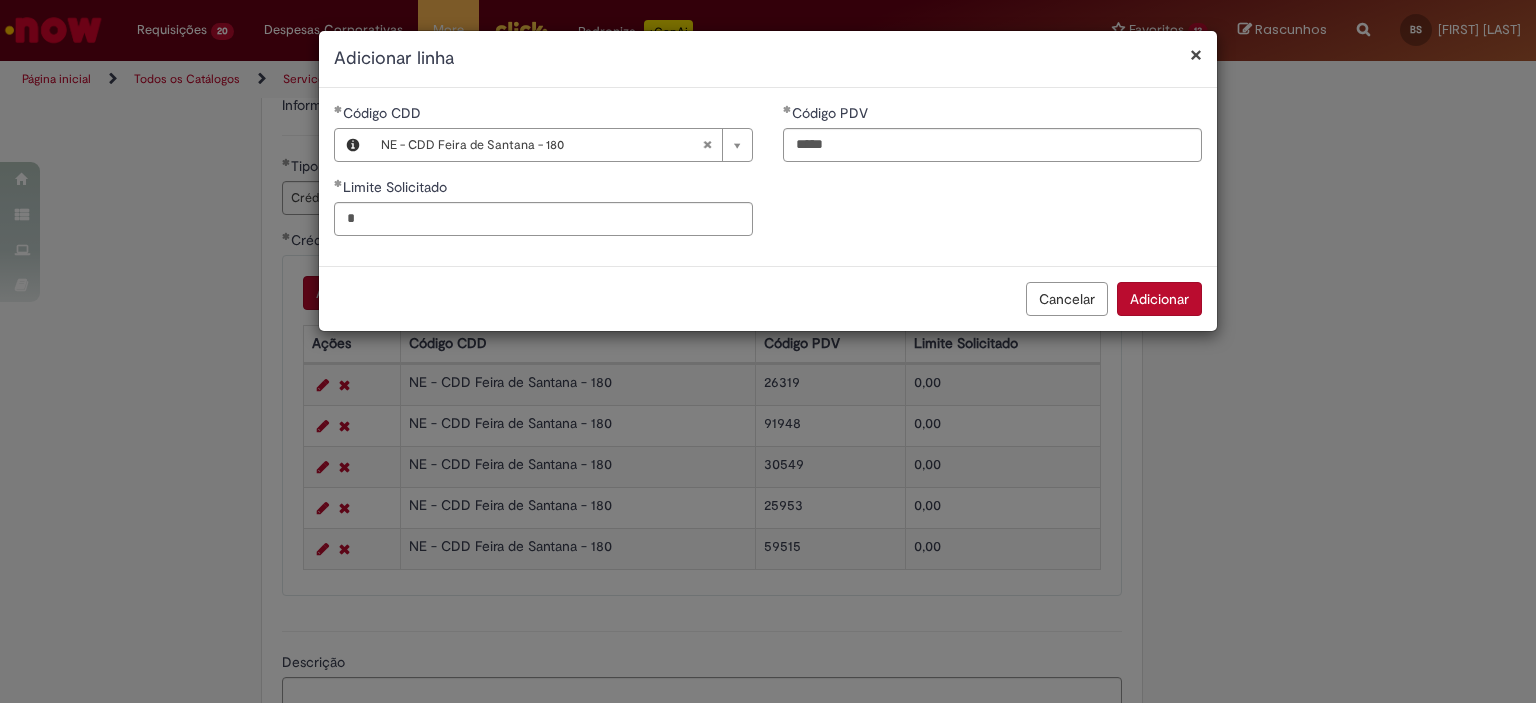 type on "****" 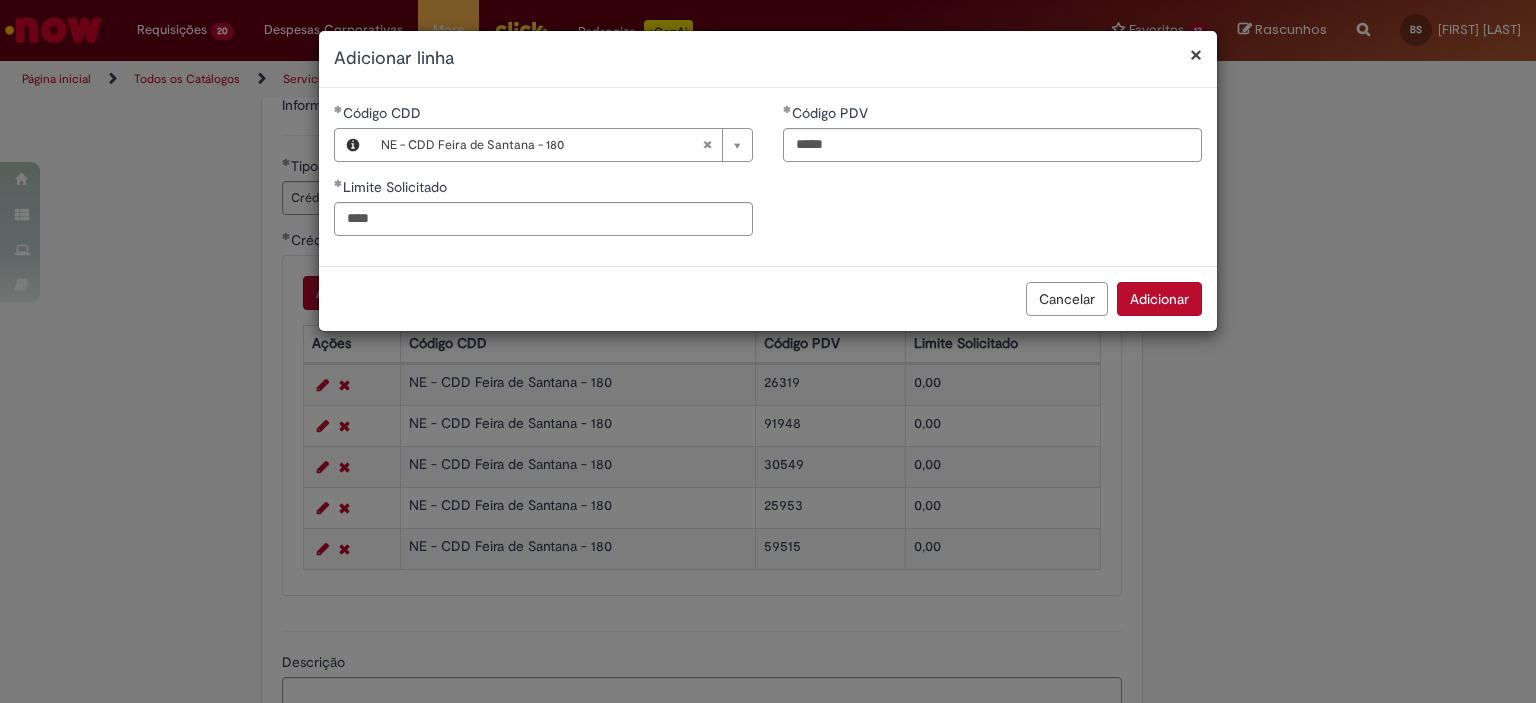 click on "Adicionar" at bounding box center [1159, 299] 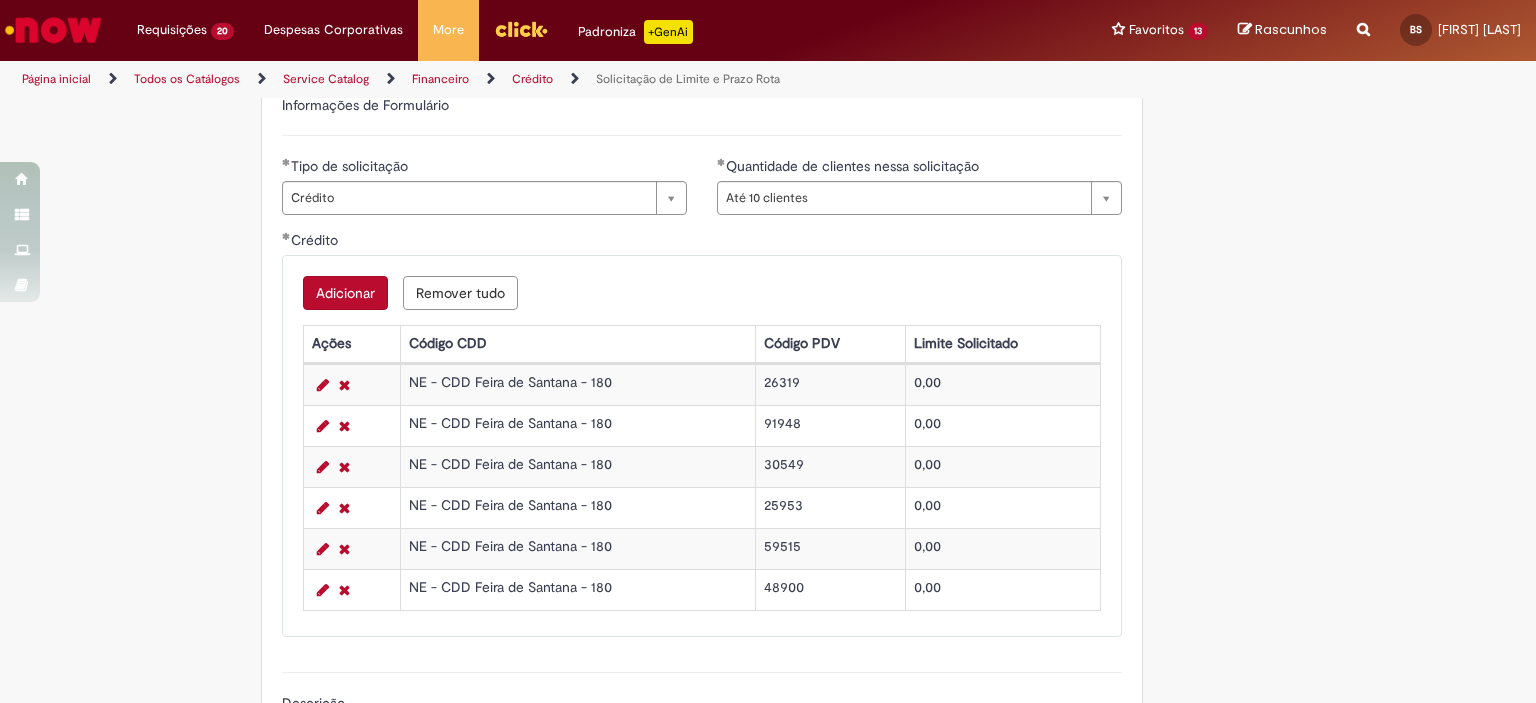 click on "Adicionar" at bounding box center (345, 293) 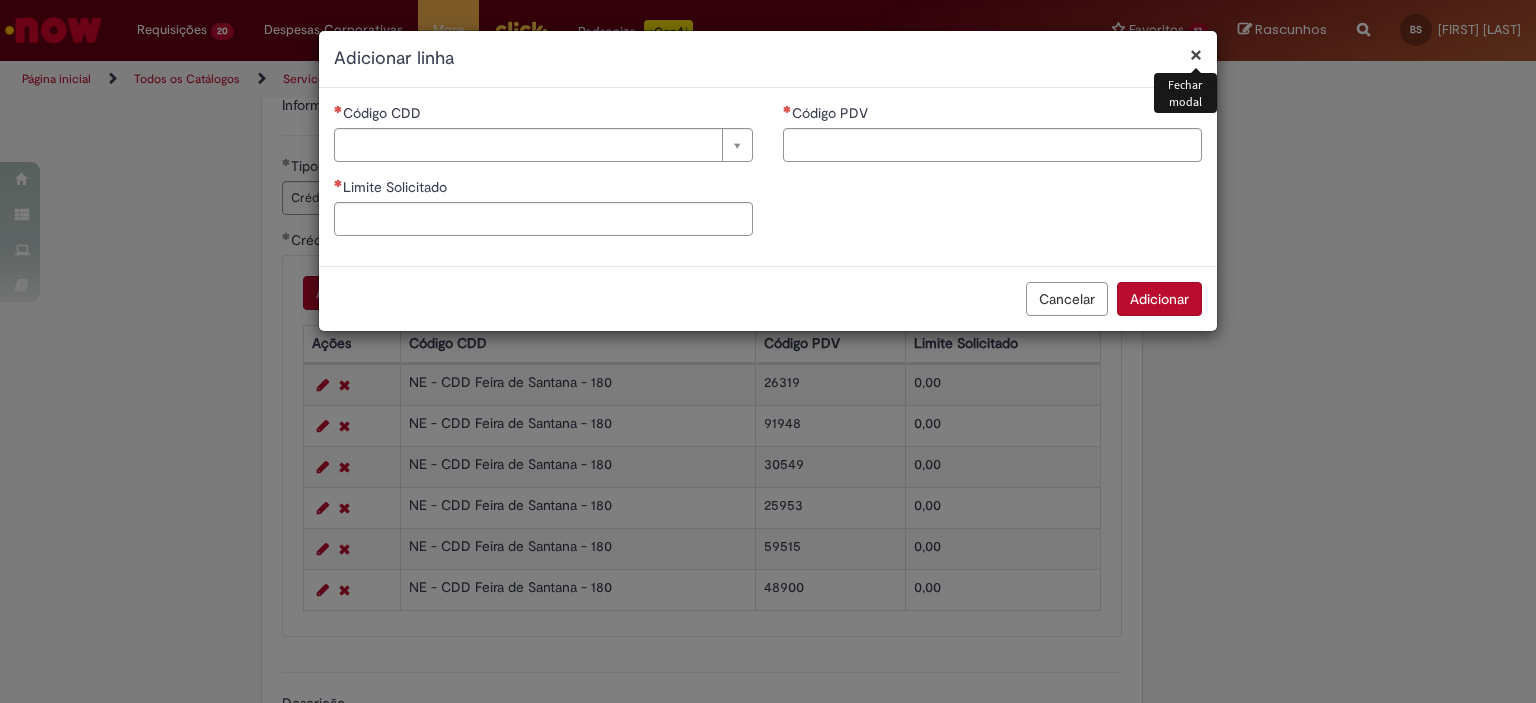 click on "Código CDD          Pesquisar usando lista                 Código CDD                     Limite Solicitado" at bounding box center [543, 177] 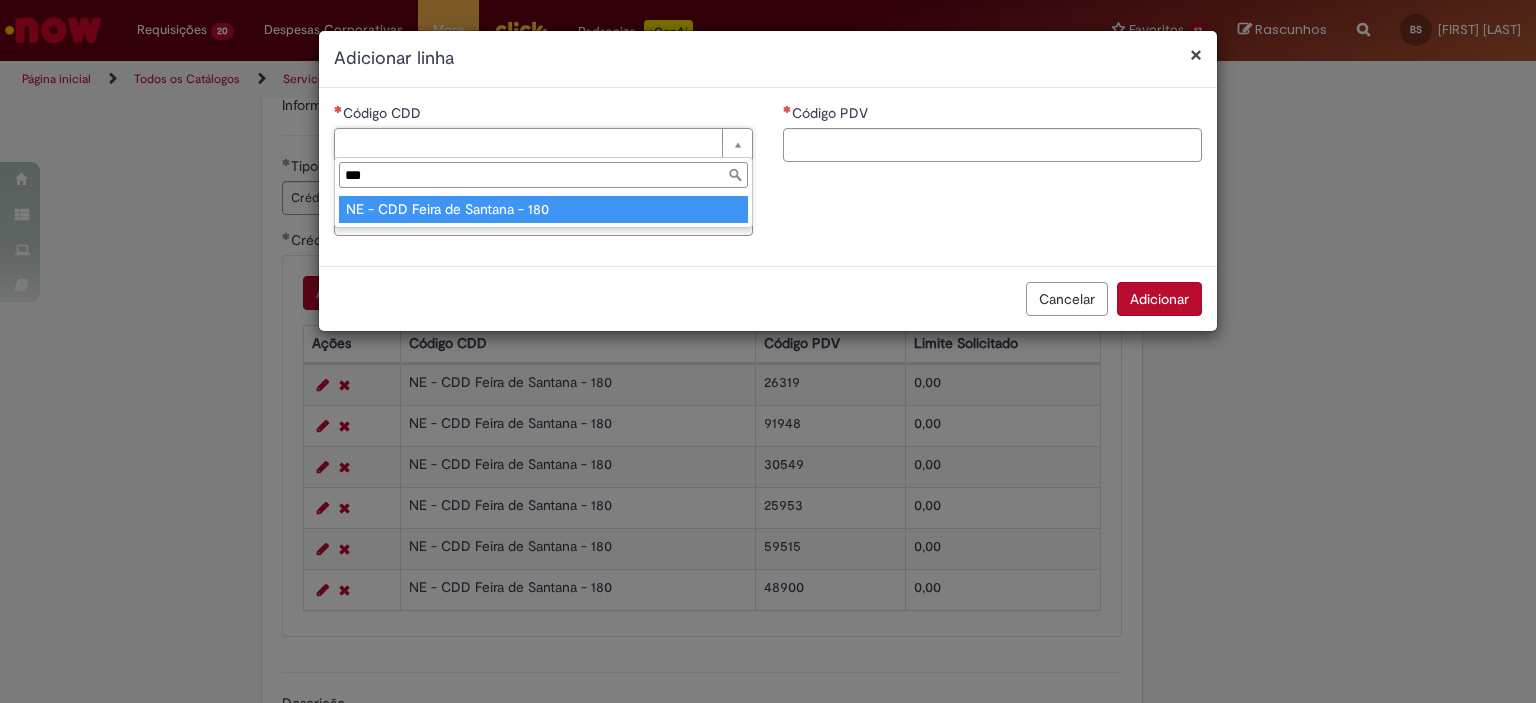 type on "***" 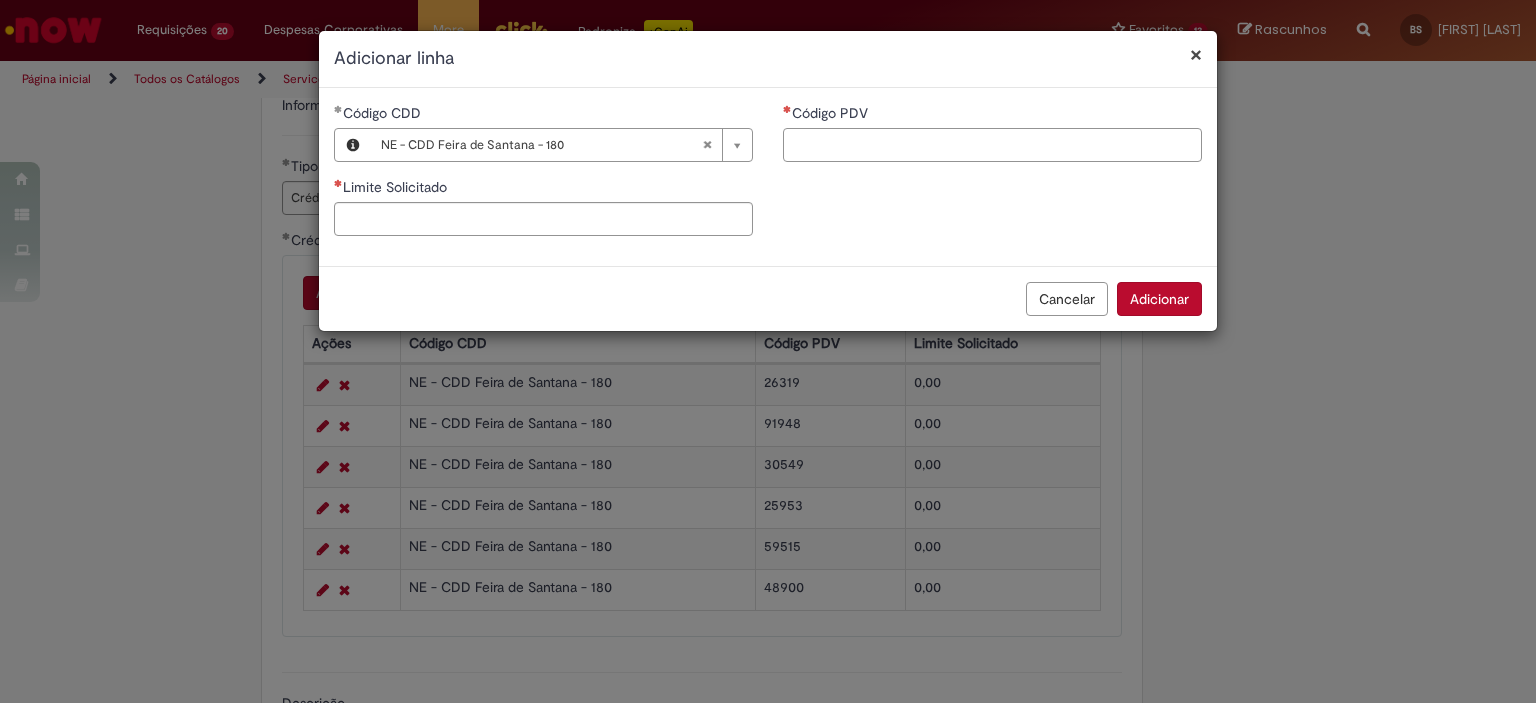 click on "Código PDV" at bounding box center (992, 145) 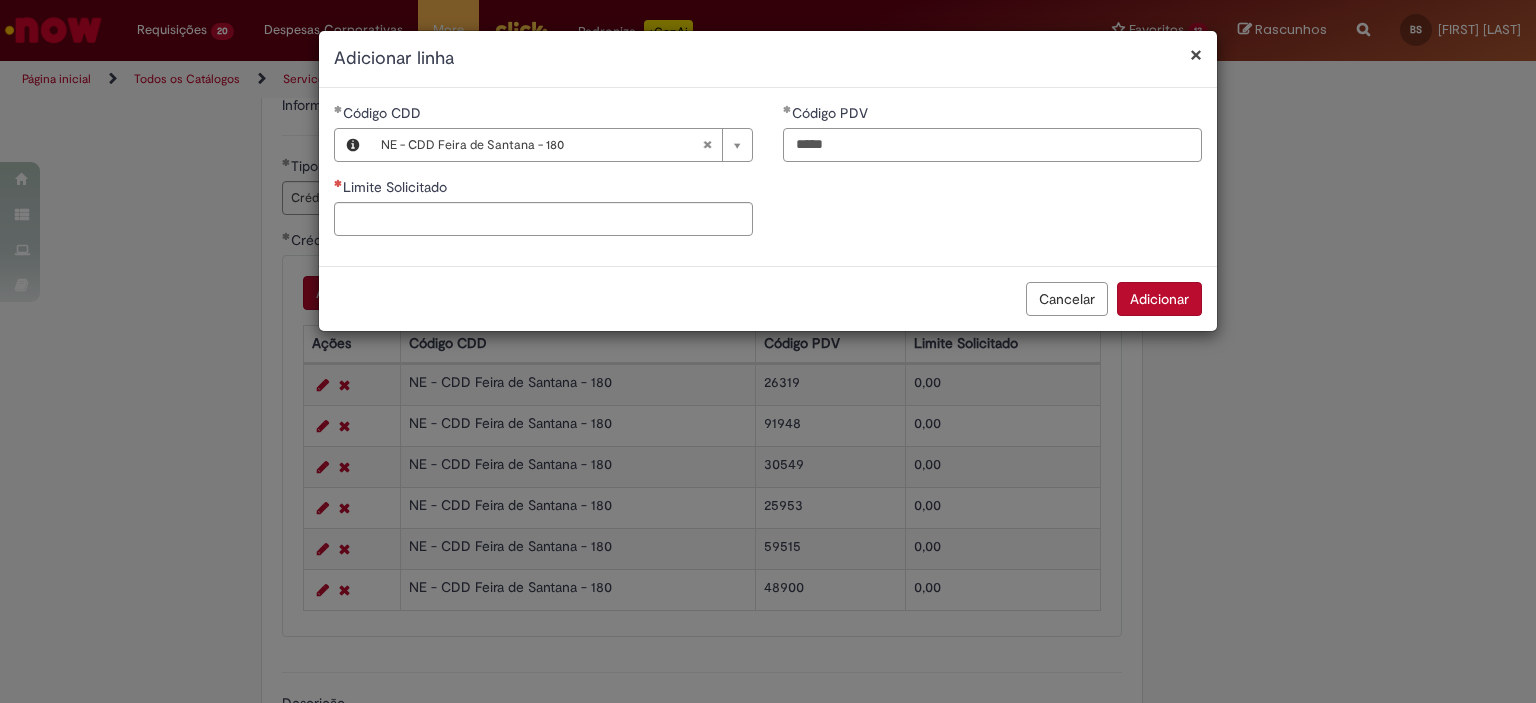 type on "*****" 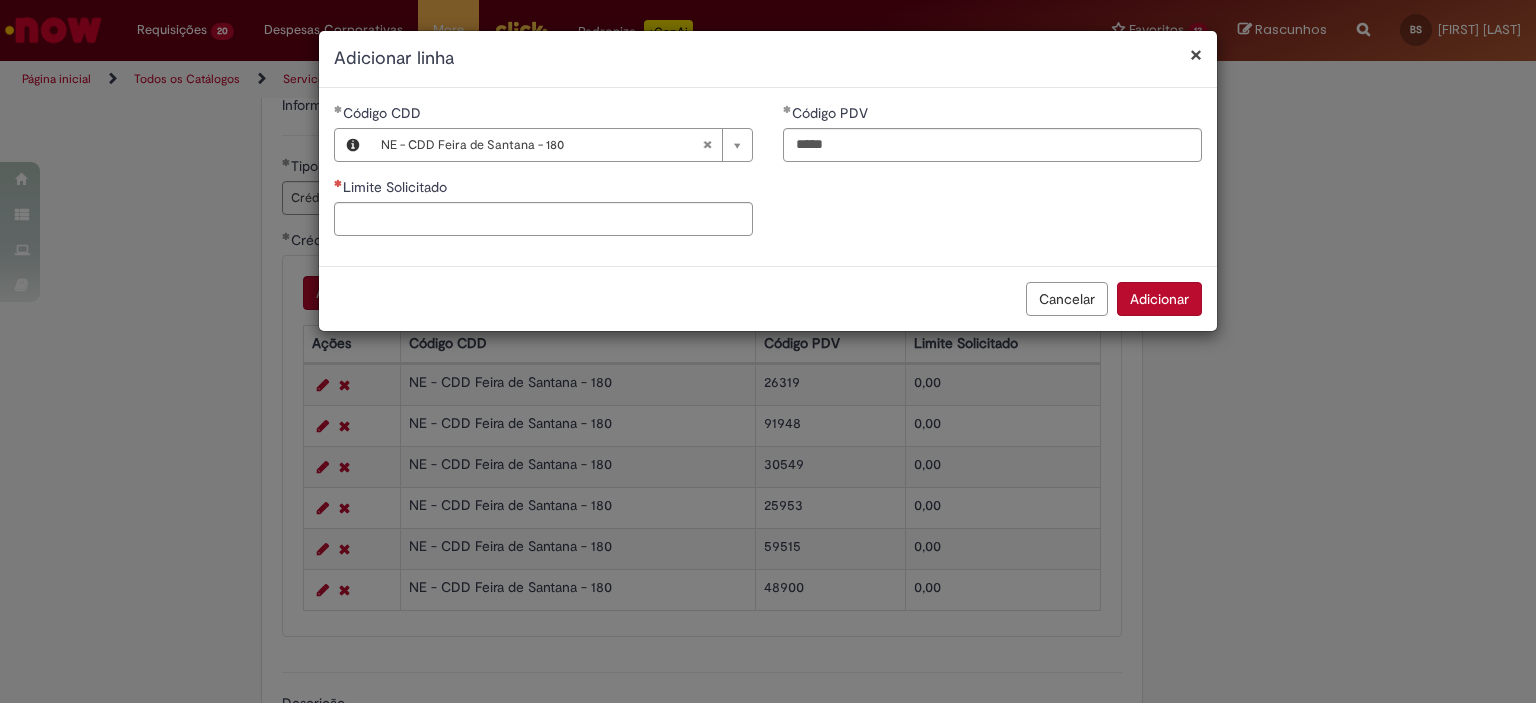 click on "Limite Solicitado" at bounding box center [543, 189] 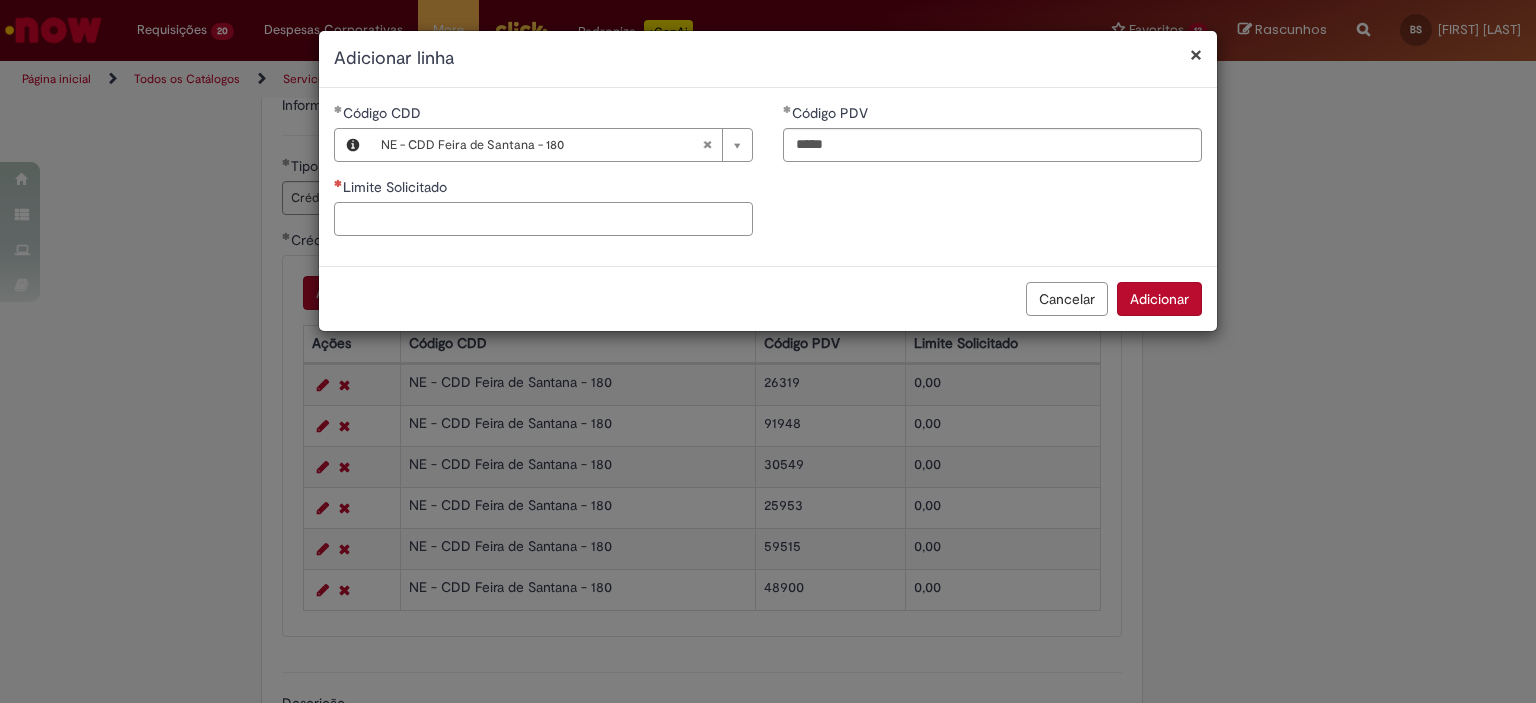 click on "Limite Solicitado" at bounding box center [543, 219] 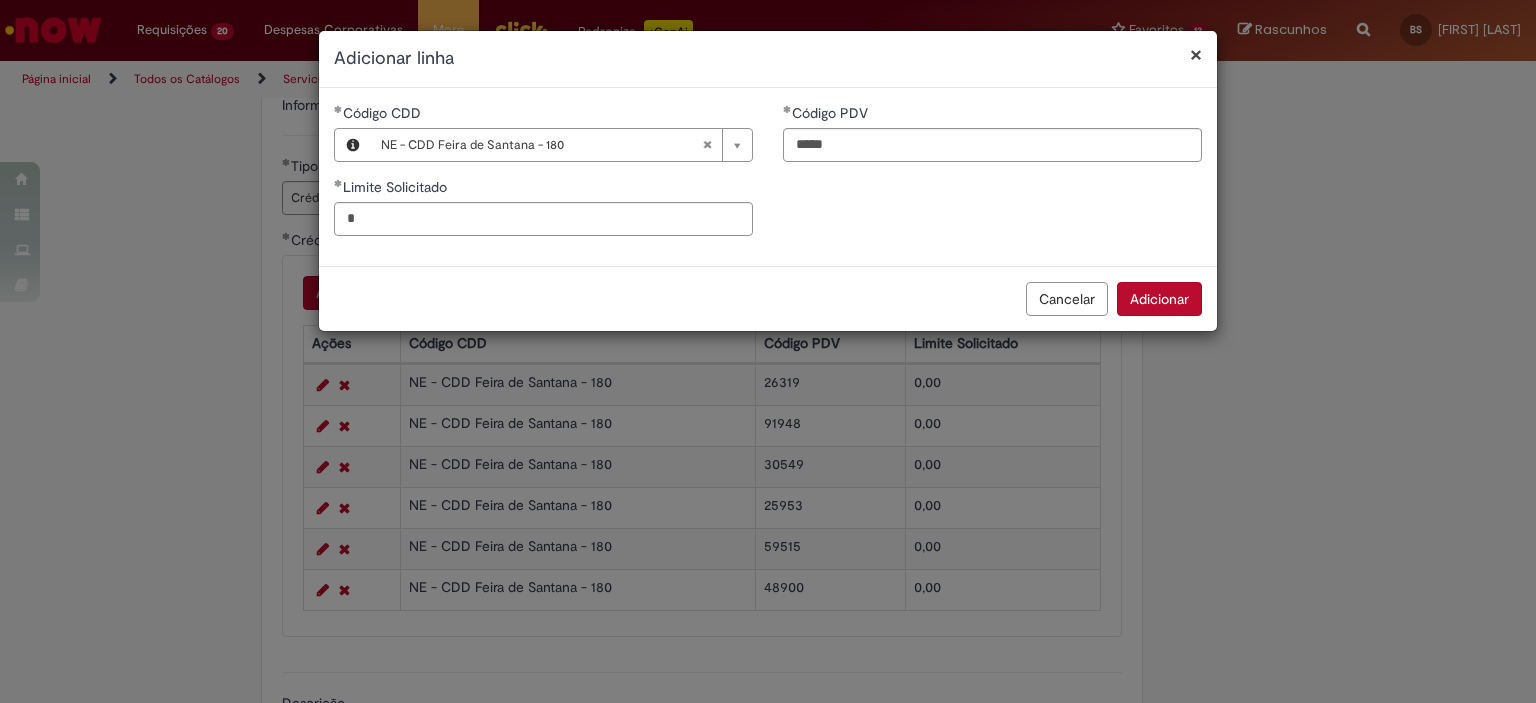 type on "****" 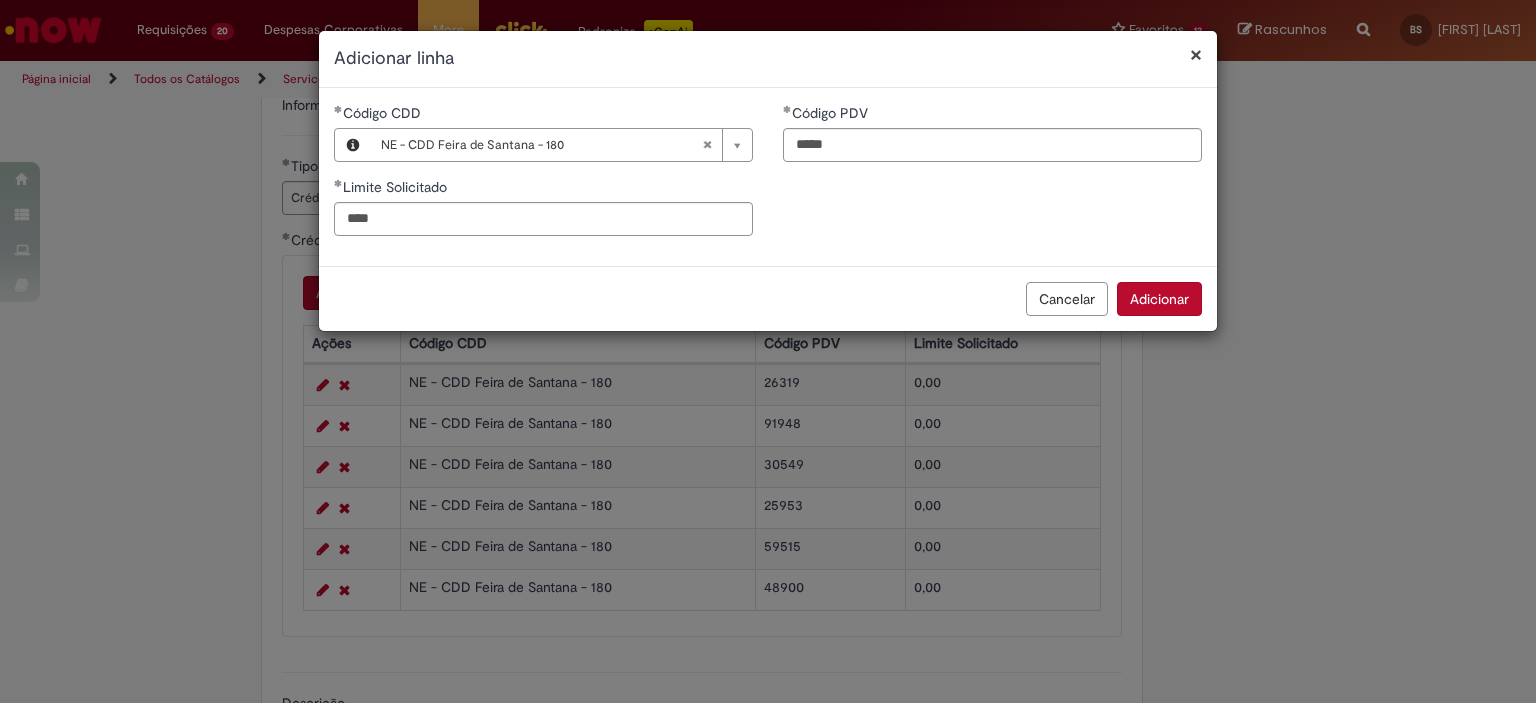 click on "Adicionar" at bounding box center (1159, 299) 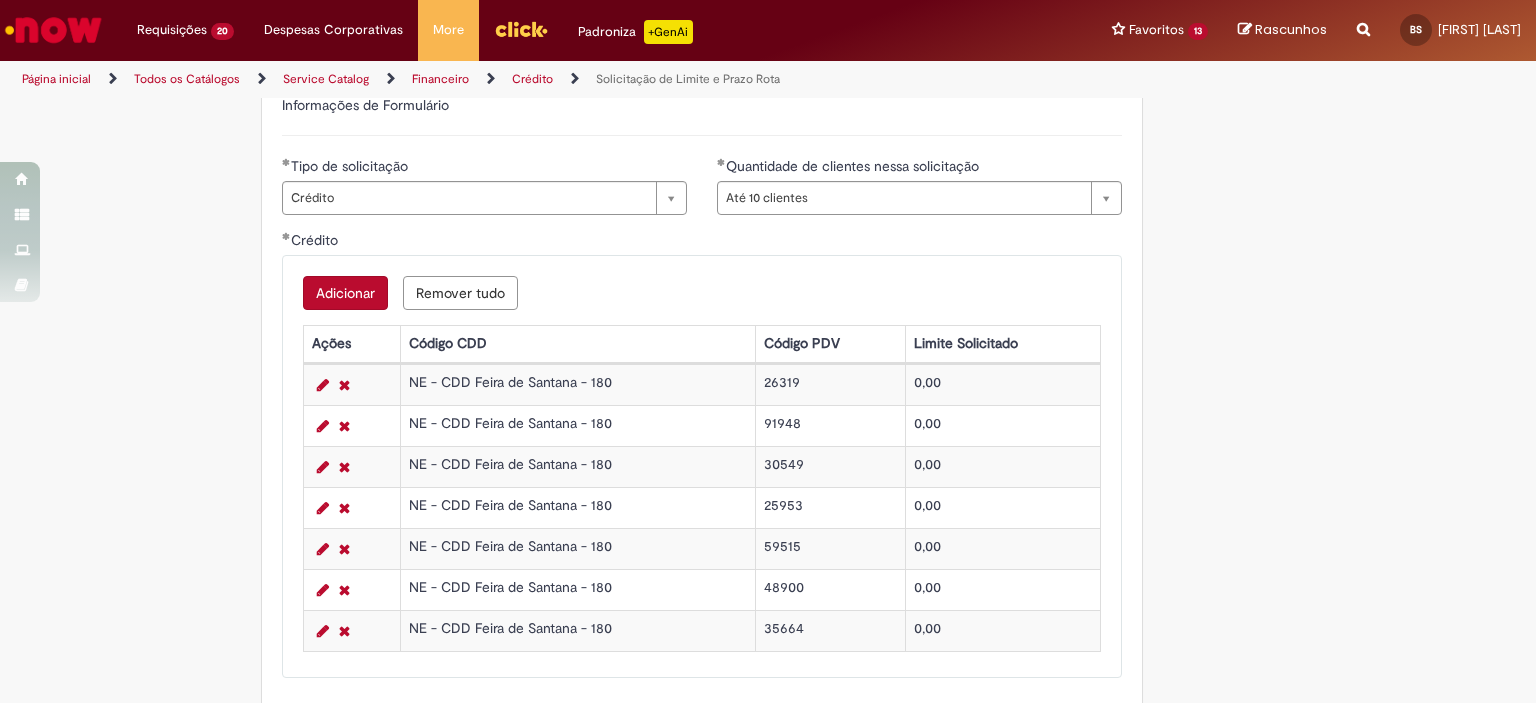 scroll, scrollTop: 1100, scrollLeft: 0, axis: vertical 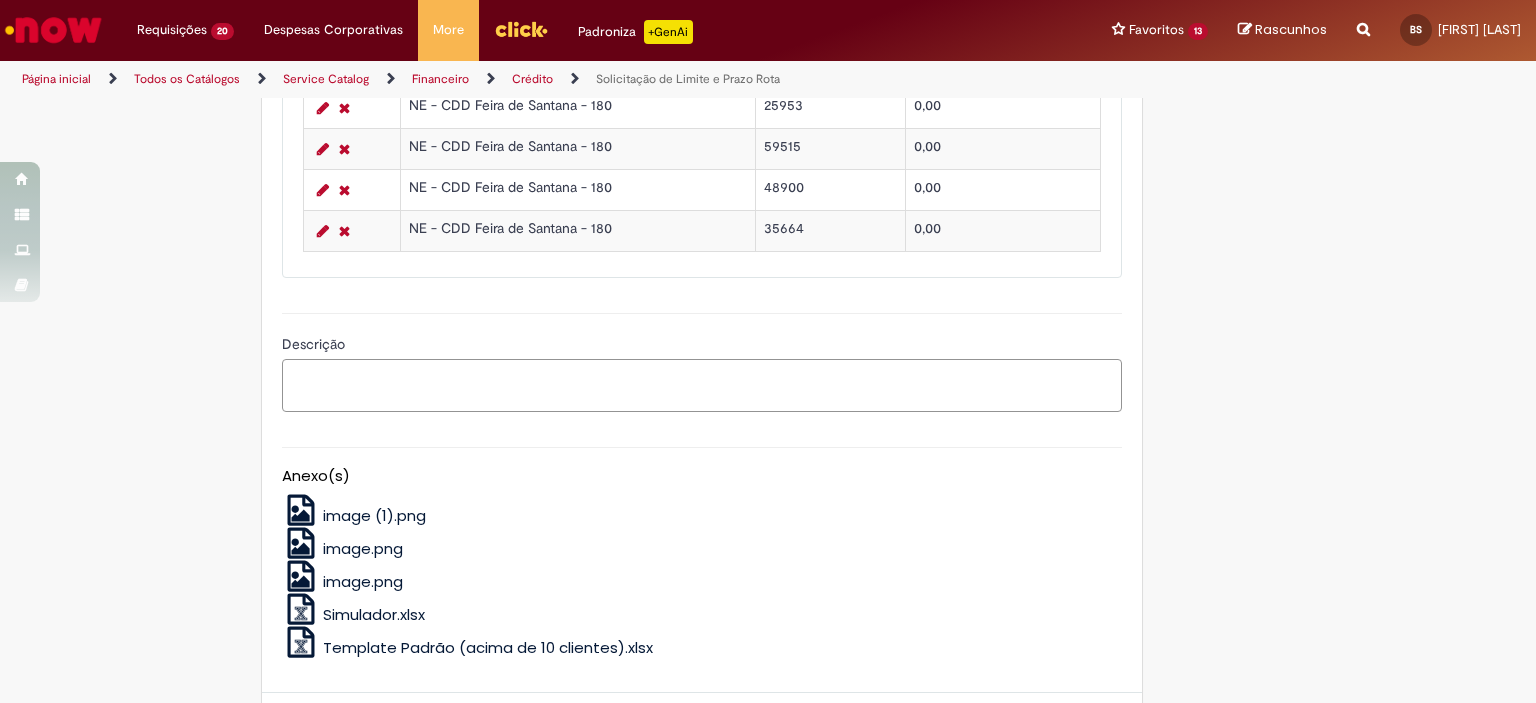 click on "Descrição" at bounding box center (702, 386) 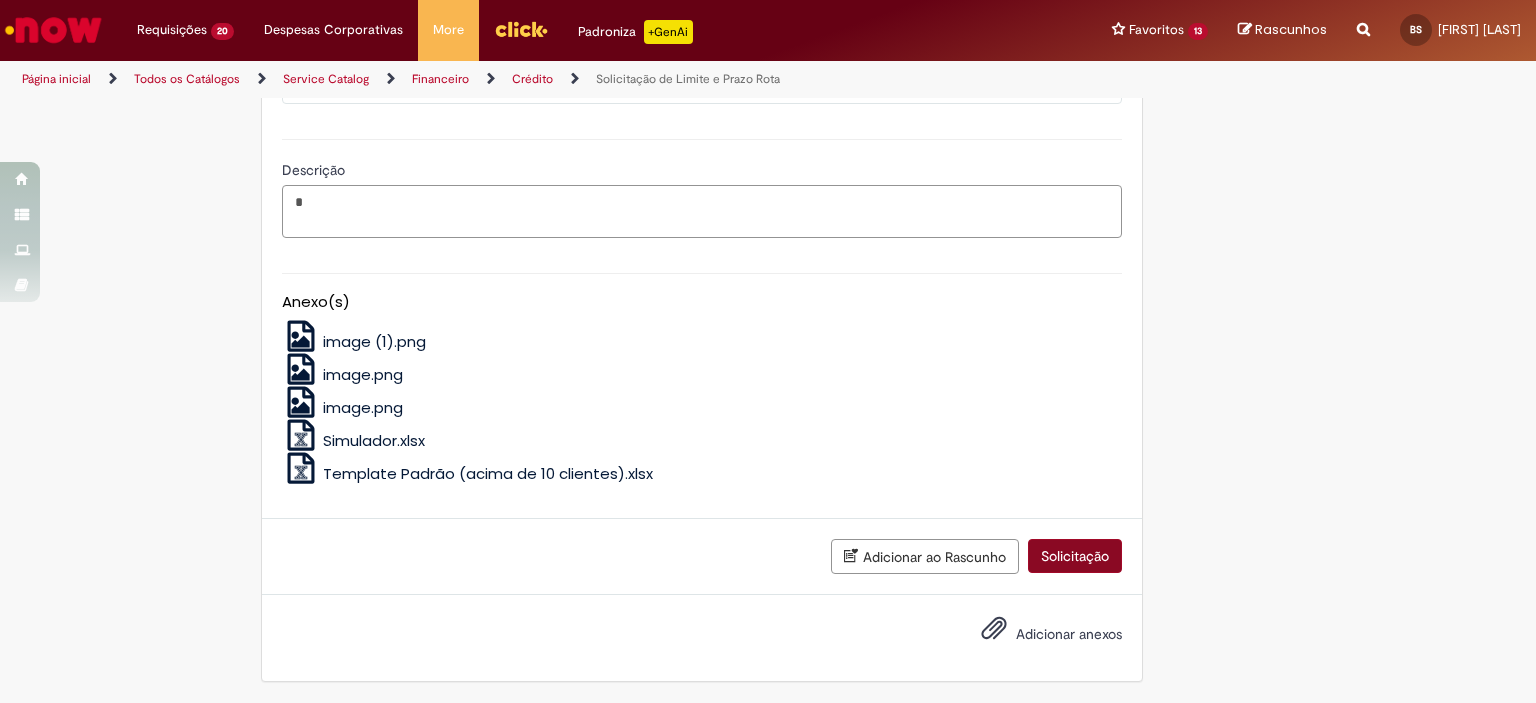 type on "*" 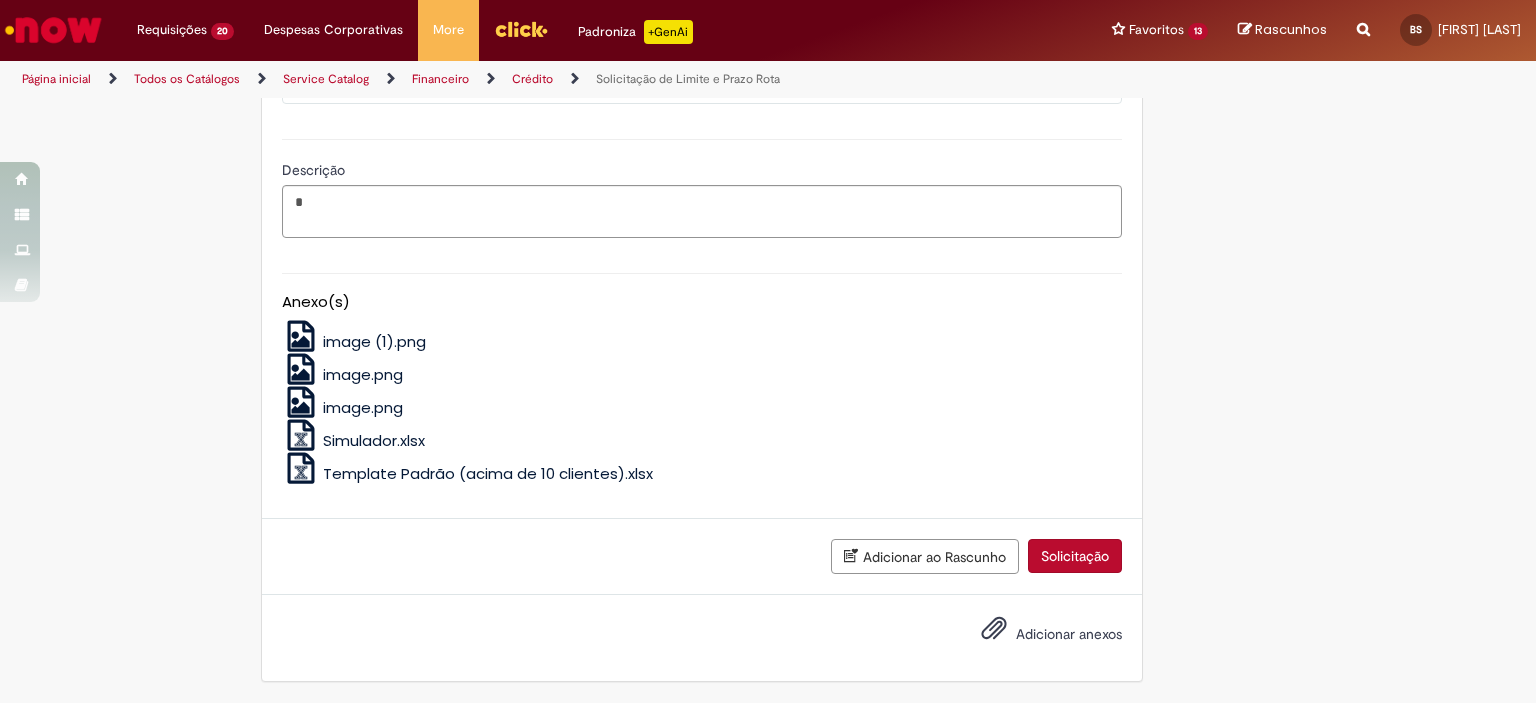 click on "Solicitação" at bounding box center (1075, 556) 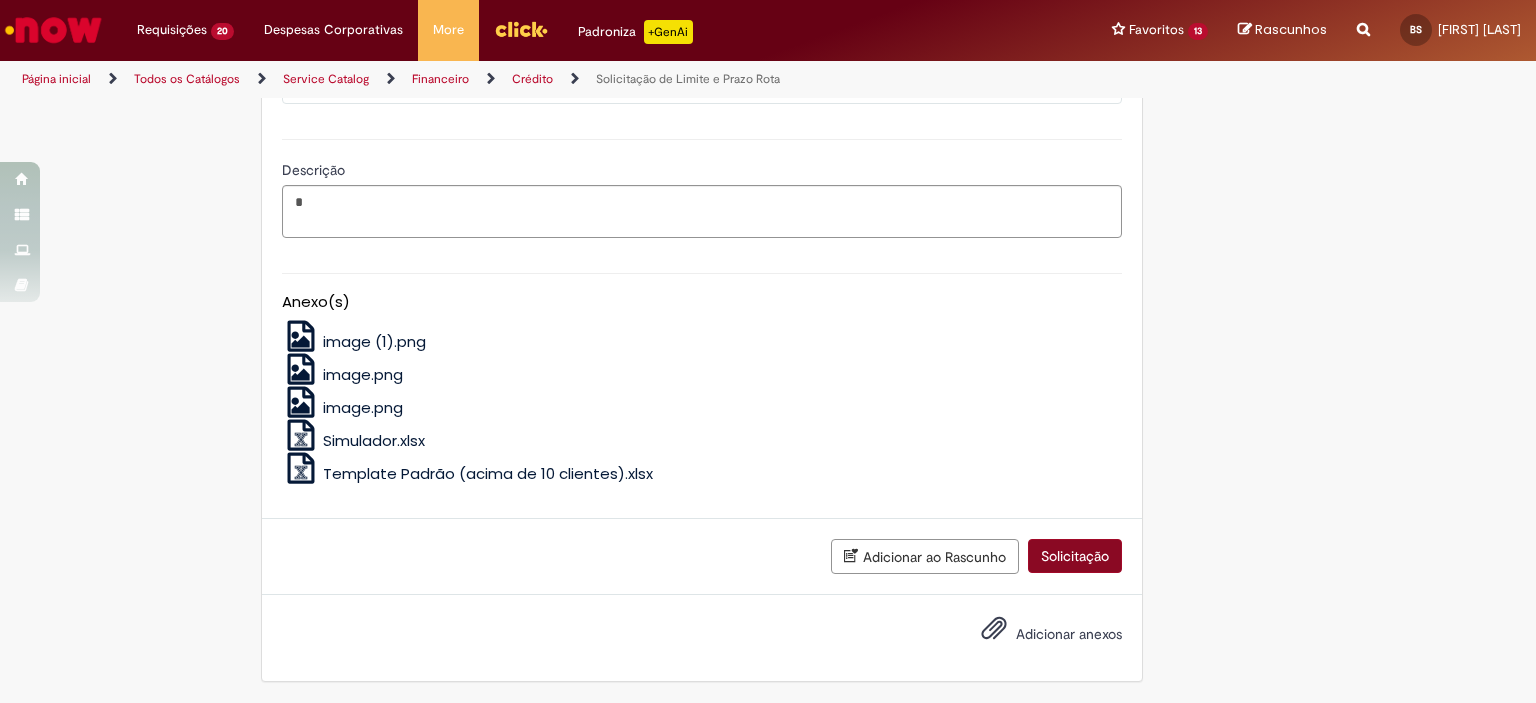 scroll, scrollTop: 1228, scrollLeft: 0, axis: vertical 